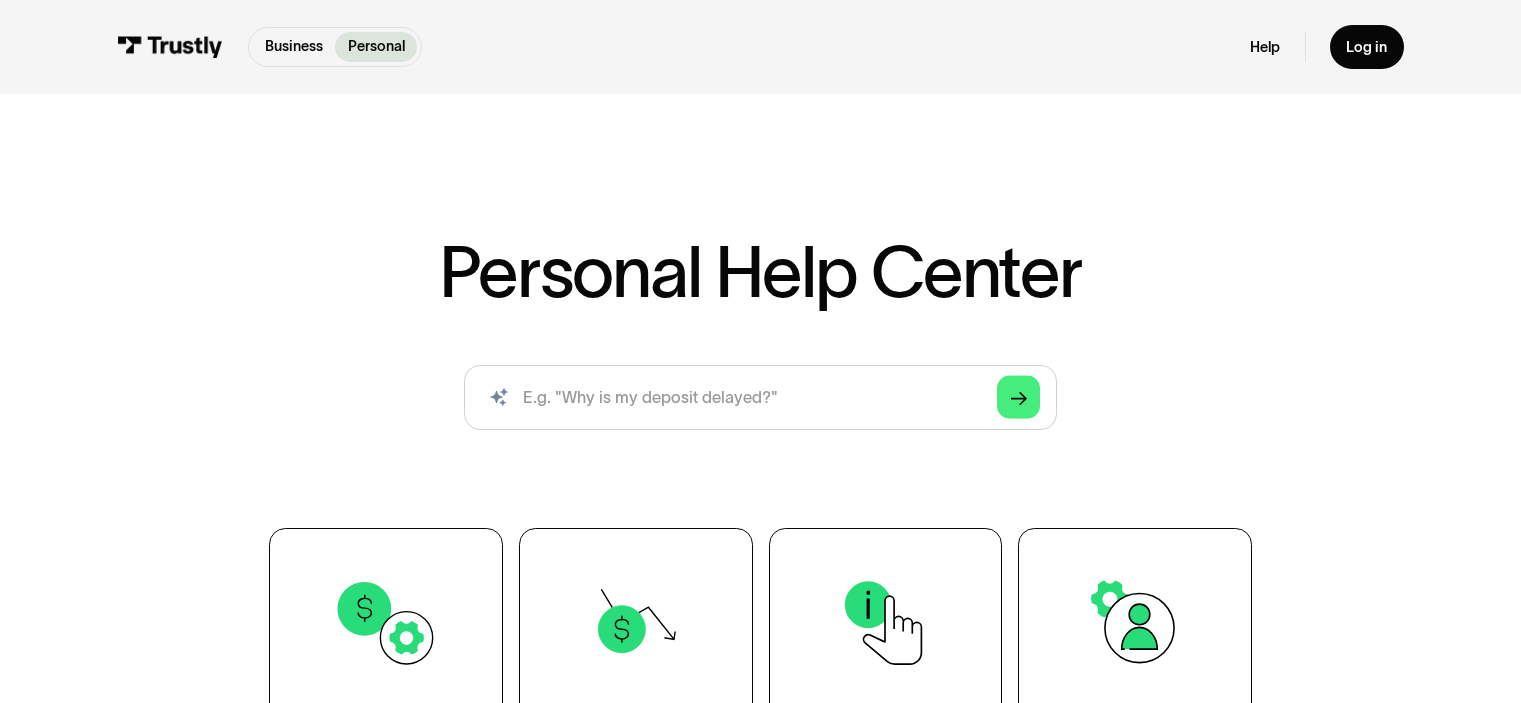scroll, scrollTop: 0, scrollLeft: 0, axis: both 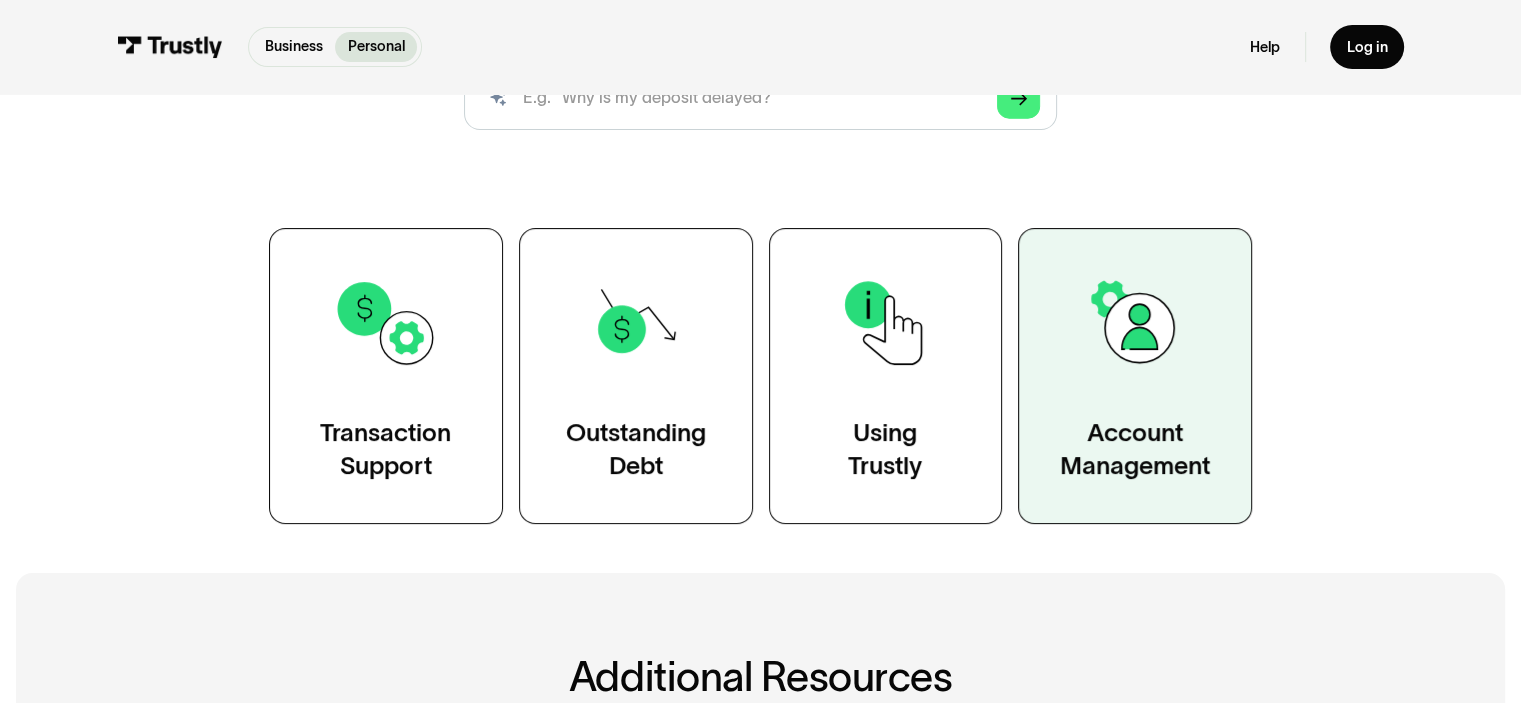 click at bounding box center (1135, 323) 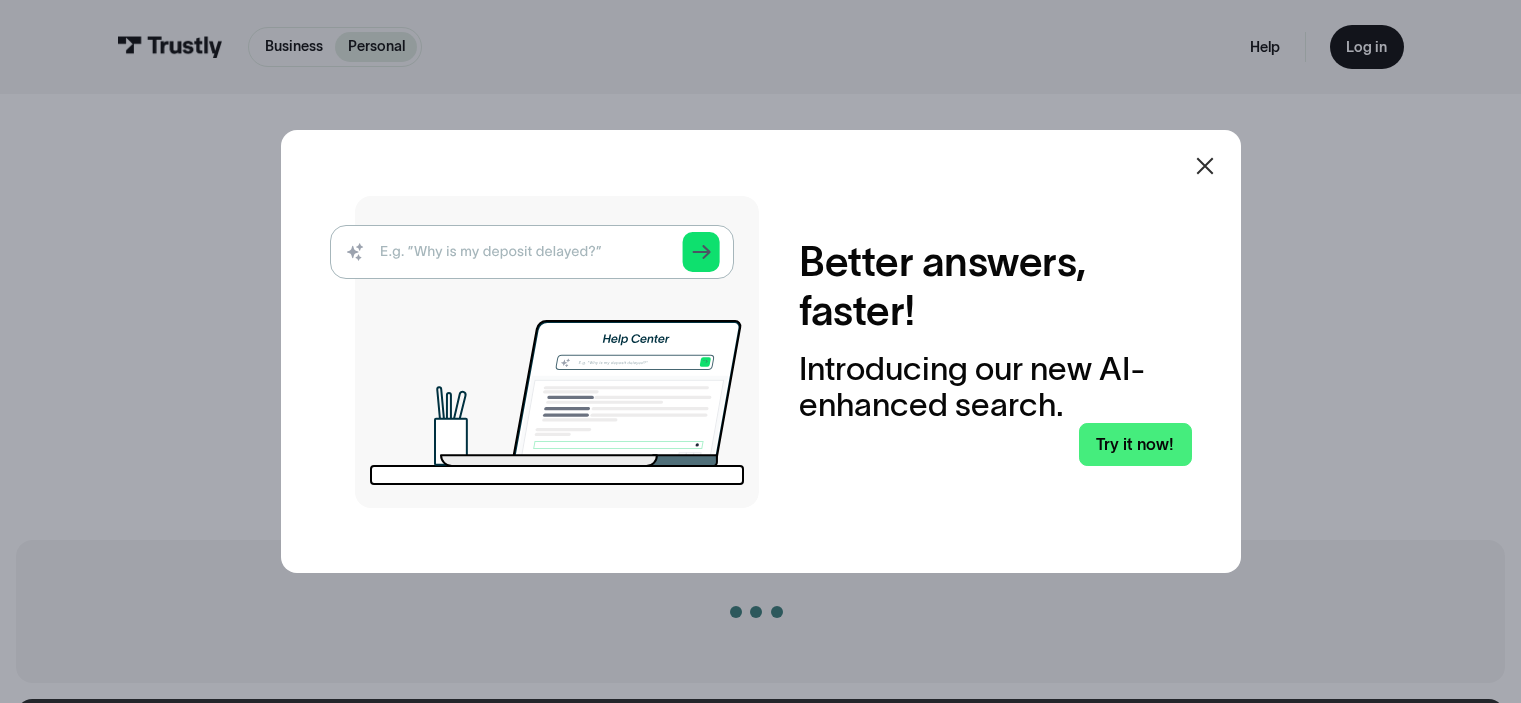 scroll, scrollTop: 0, scrollLeft: 0, axis: both 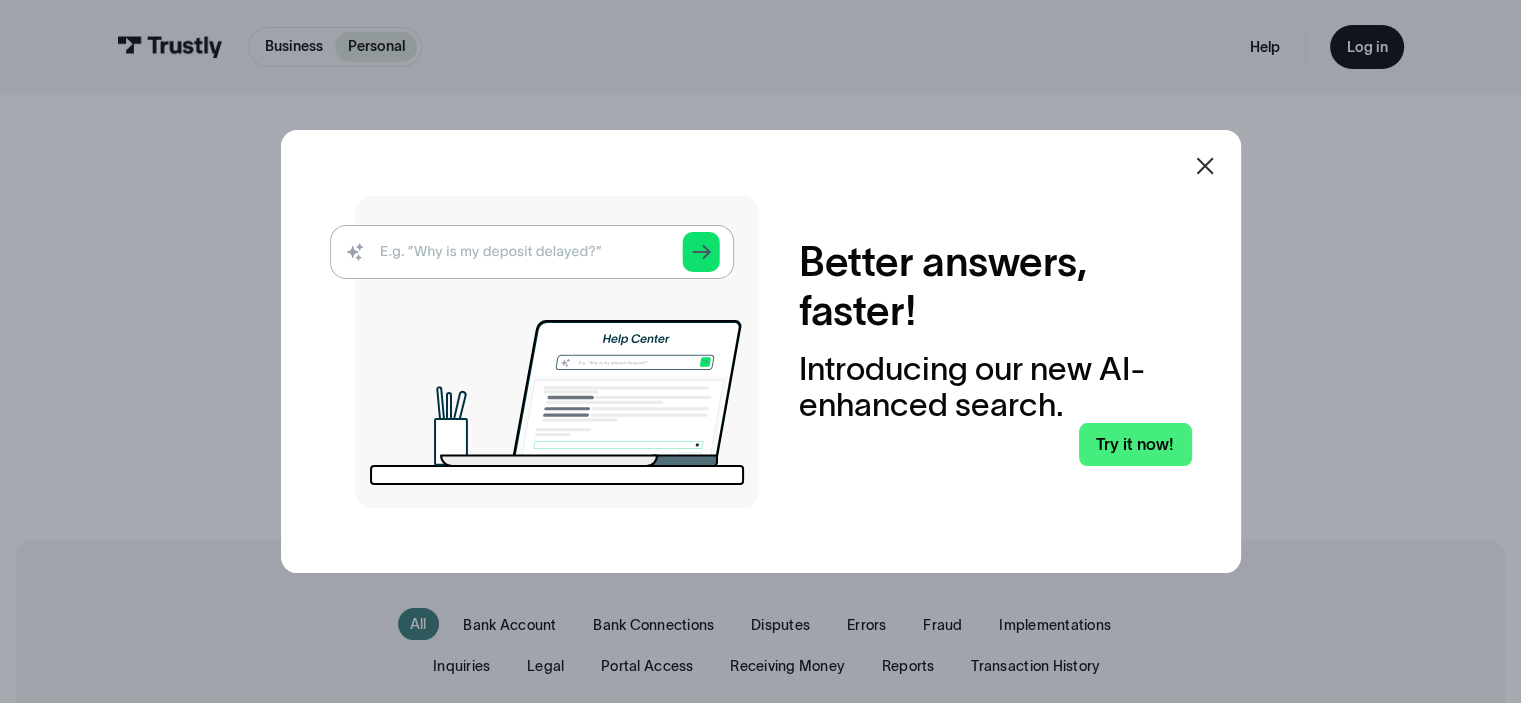 click at bounding box center [544, 352] 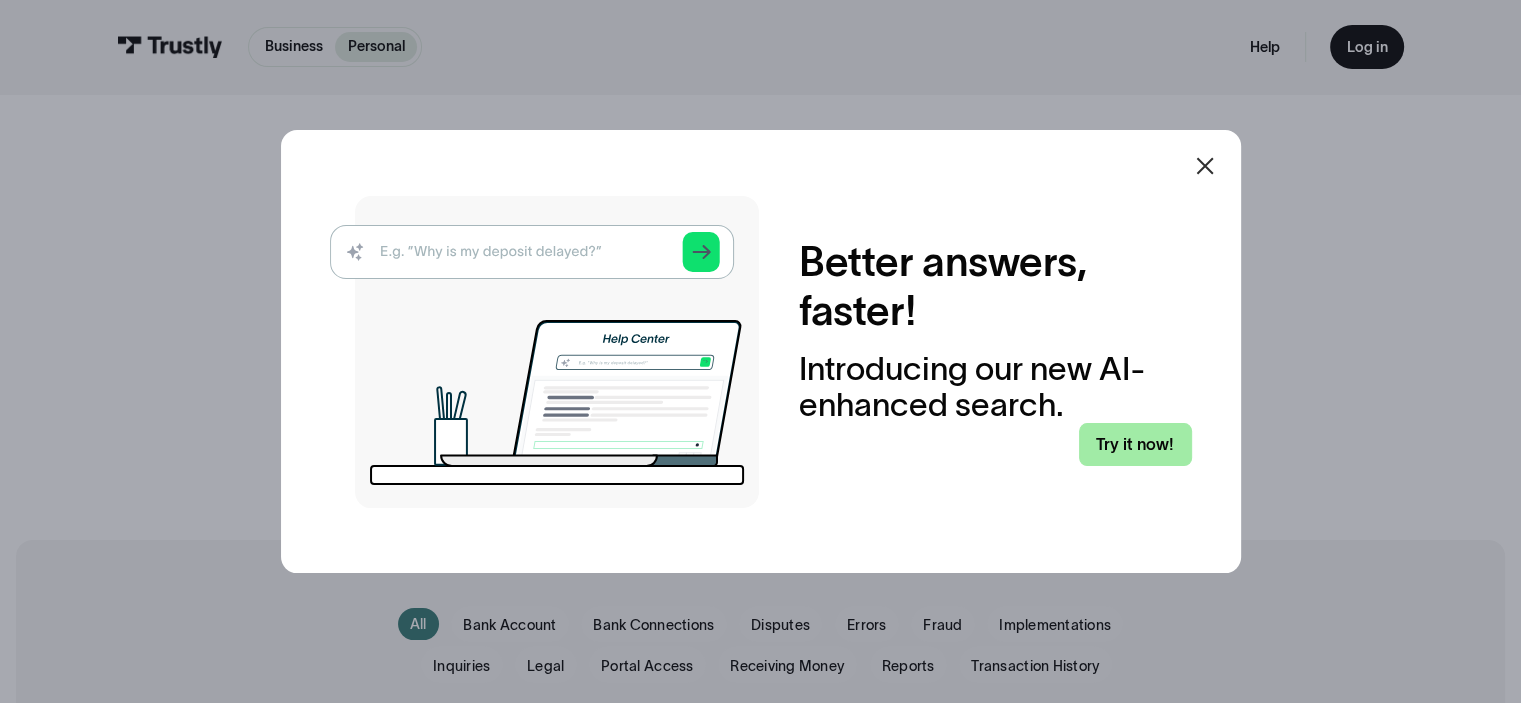 click on "Try it now!" at bounding box center [1135, 444] 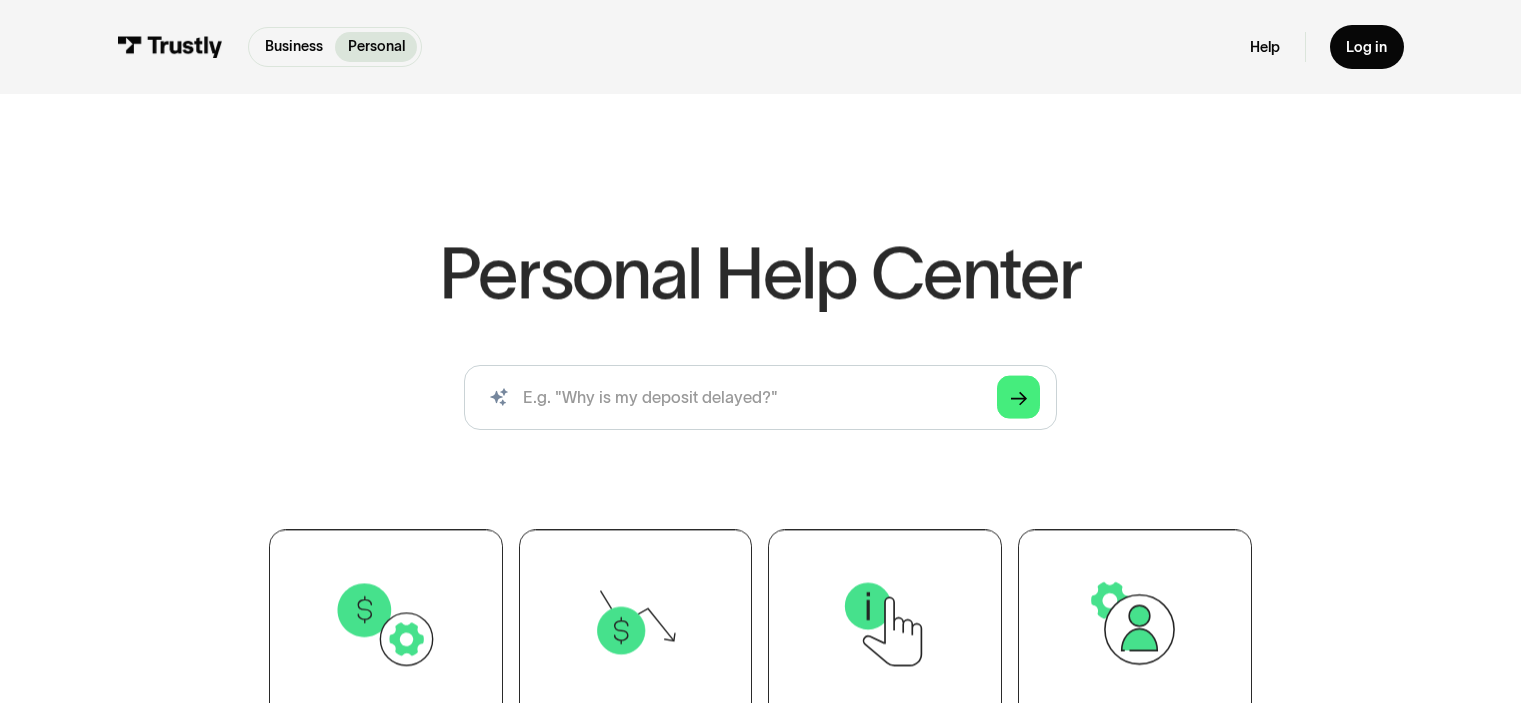 scroll, scrollTop: 0, scrollLeft: 0, axis: both 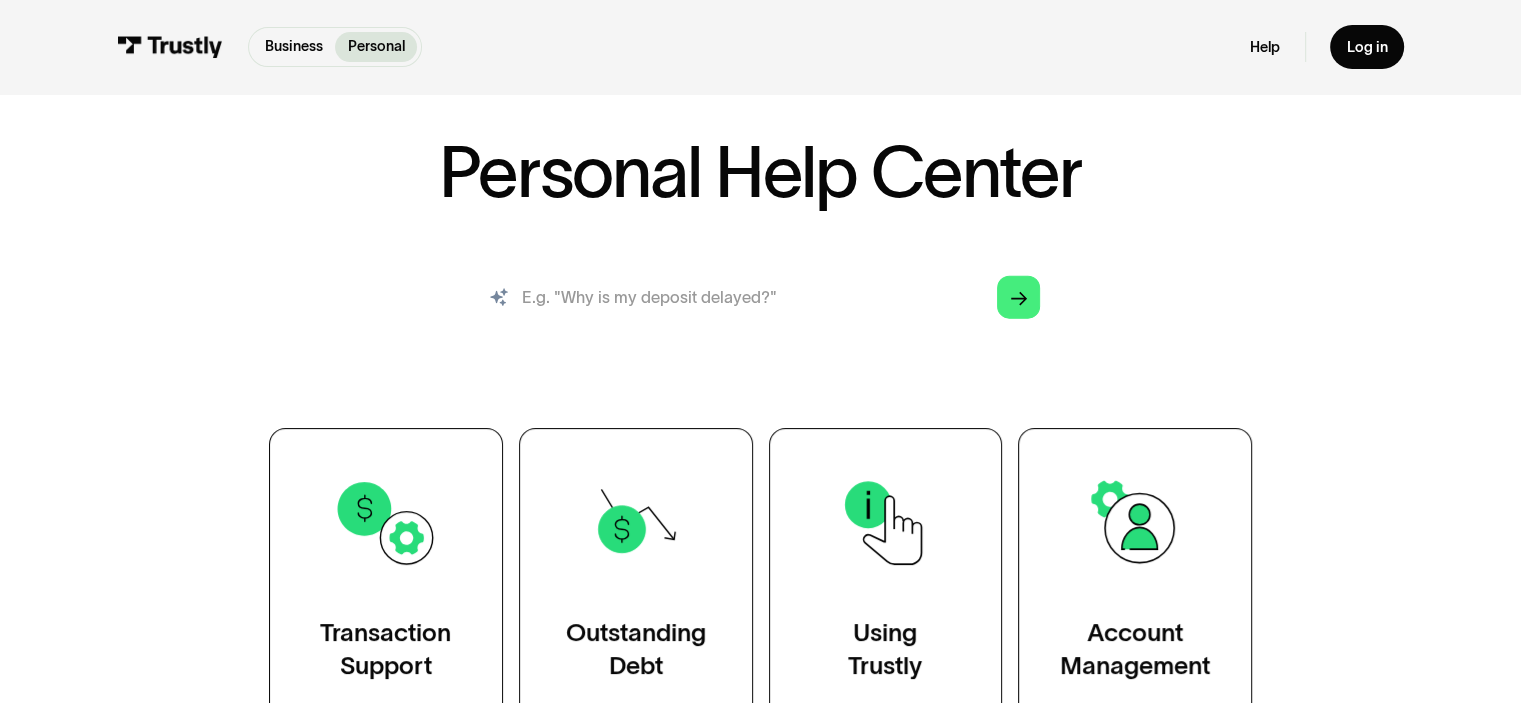 click at bounding box center [760, 297] 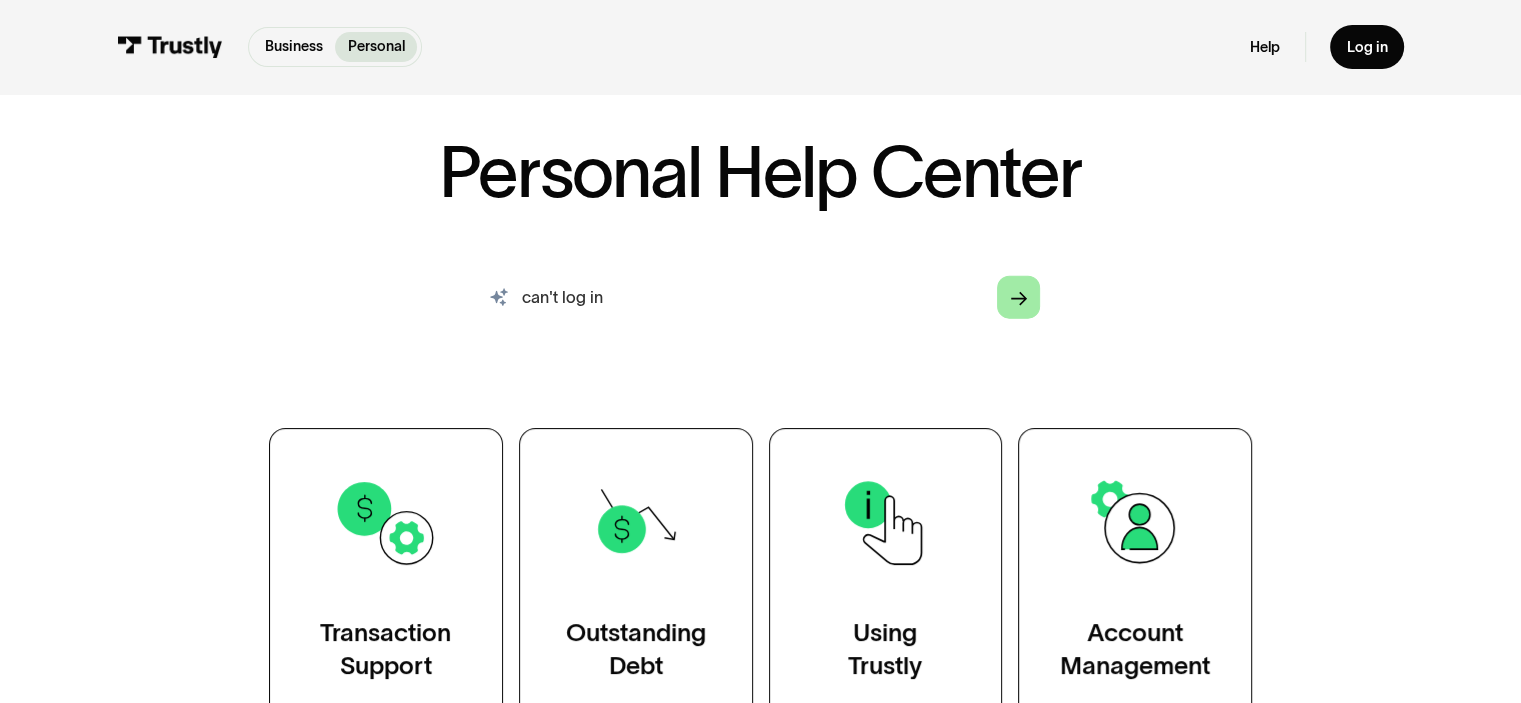 type on "can't log in" 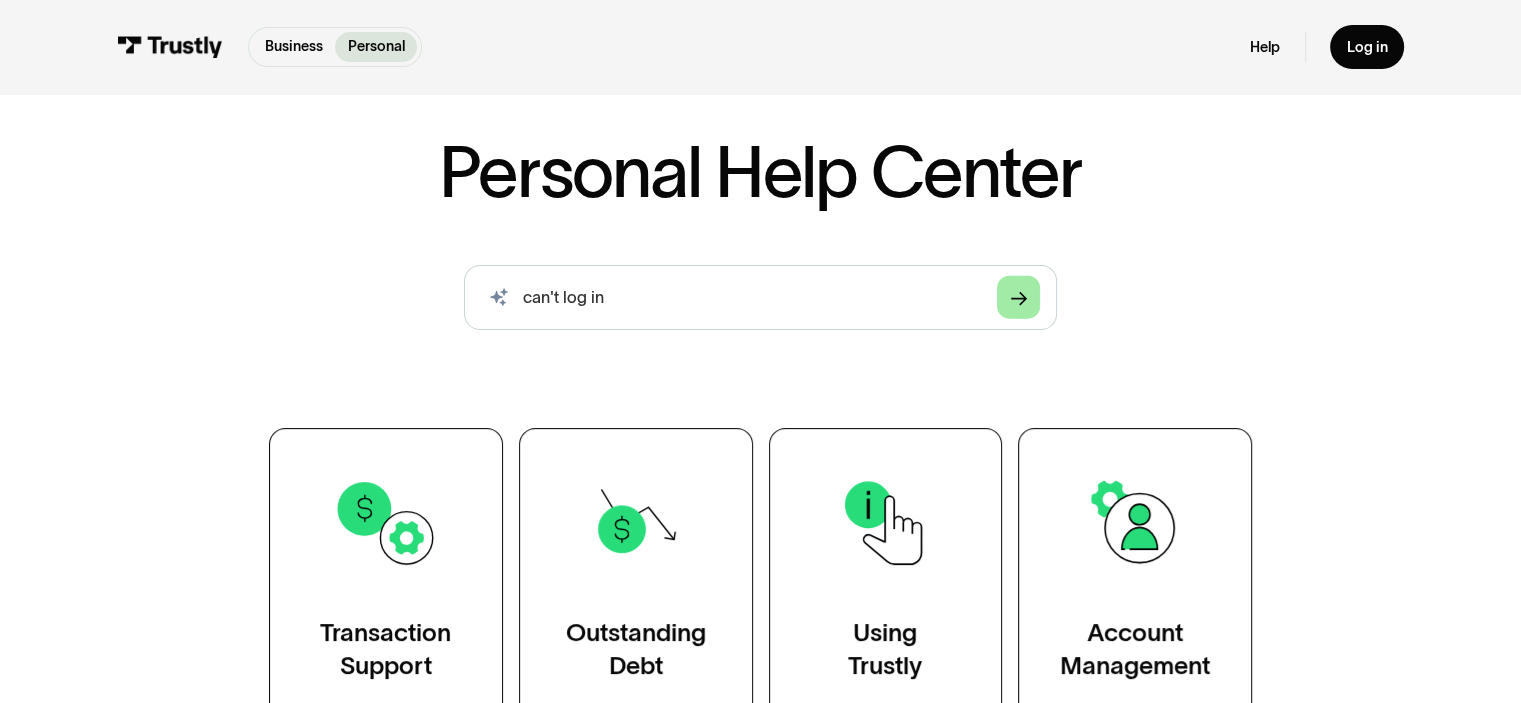 click on "Arrow Right" 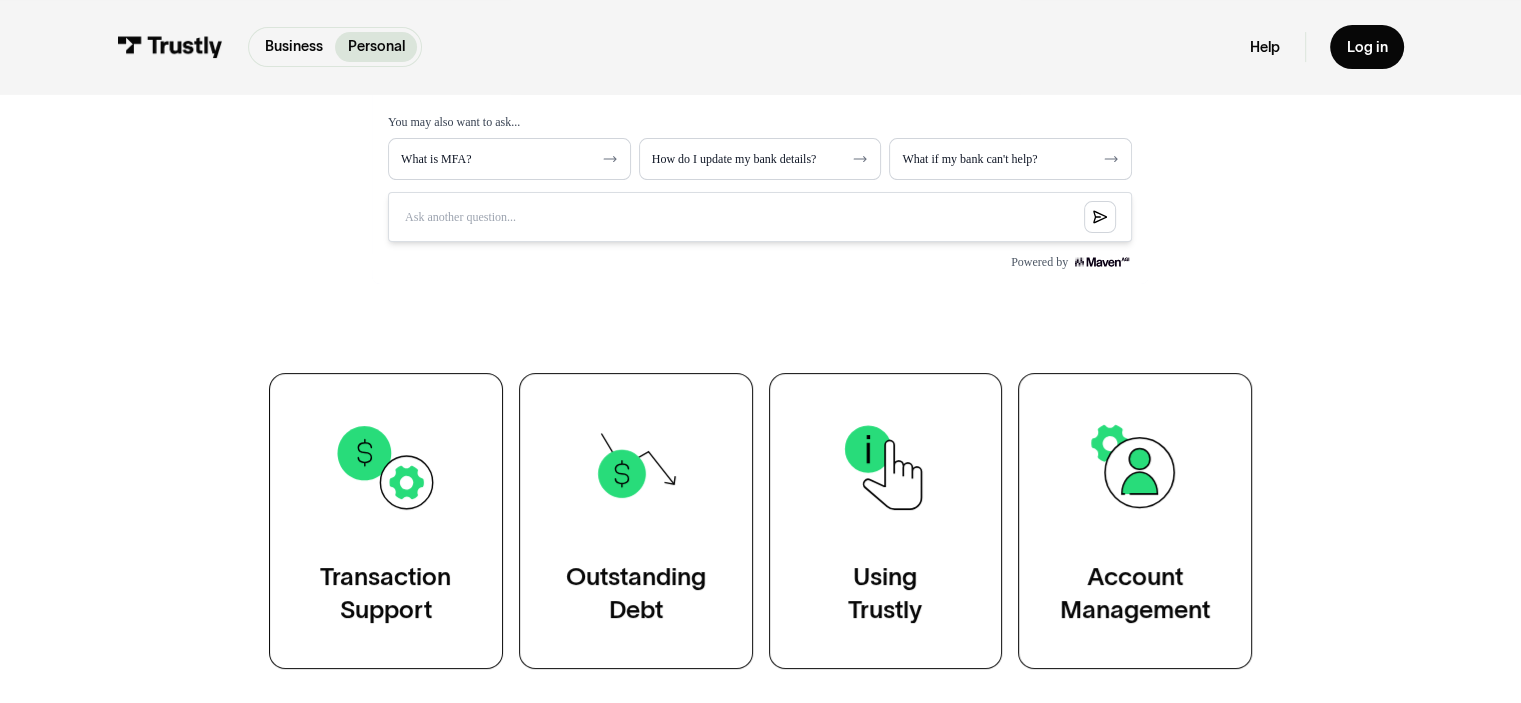 scroll, scrollTop: 600, scrollLeft: 0, axis: vertical 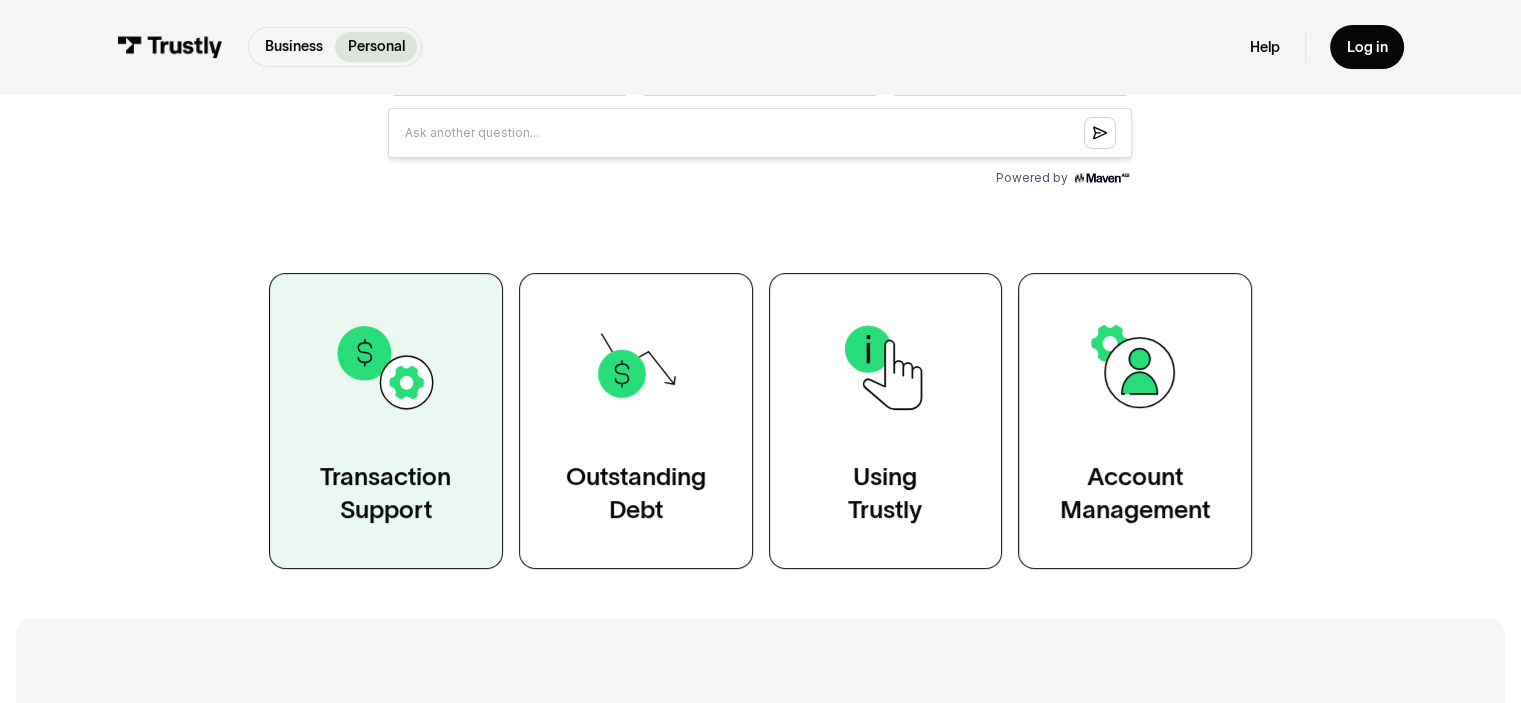 click on "Transaction Support" at bounding box center [386, 421] 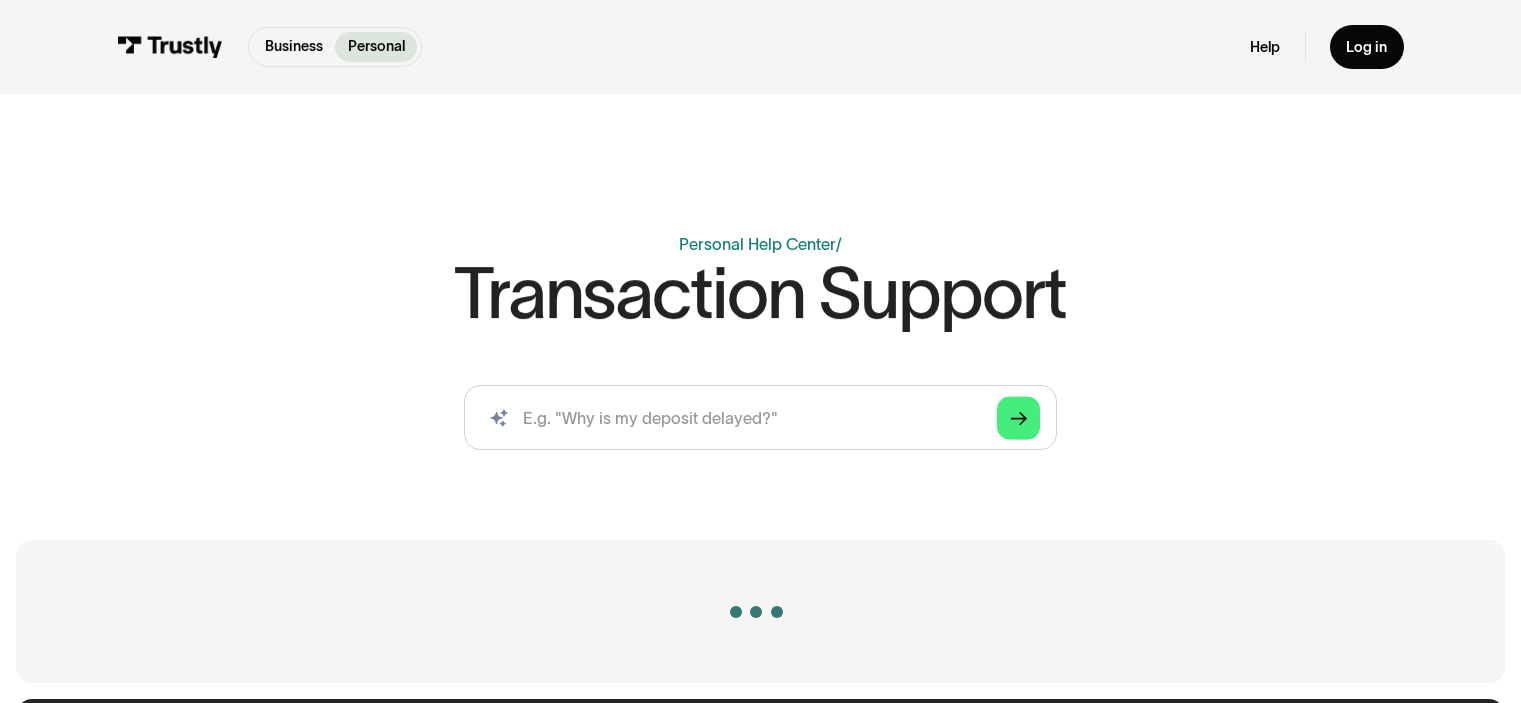 scroll, scrollTop: 0, scrollLeft: 0, axis: both 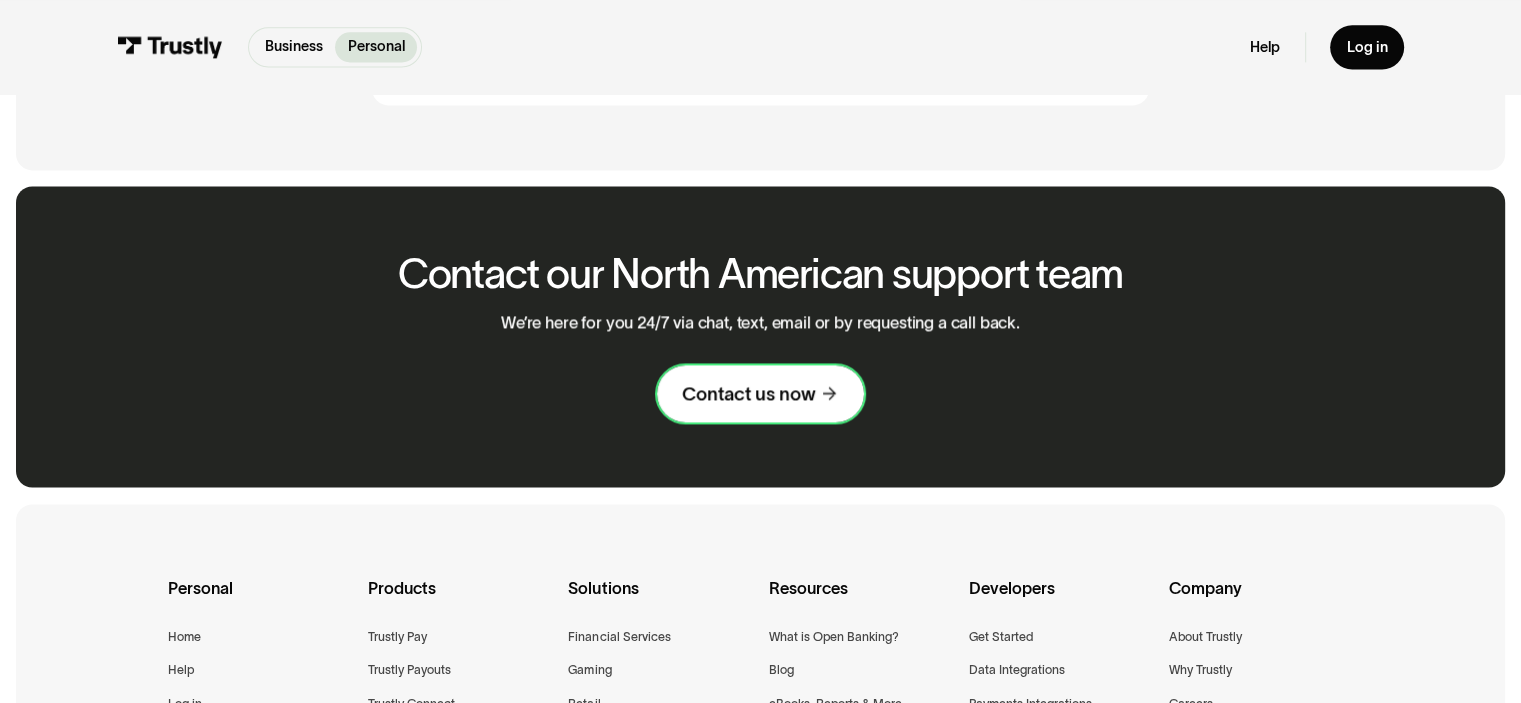 click on "Contact us now" at bounding box center (748, 394) 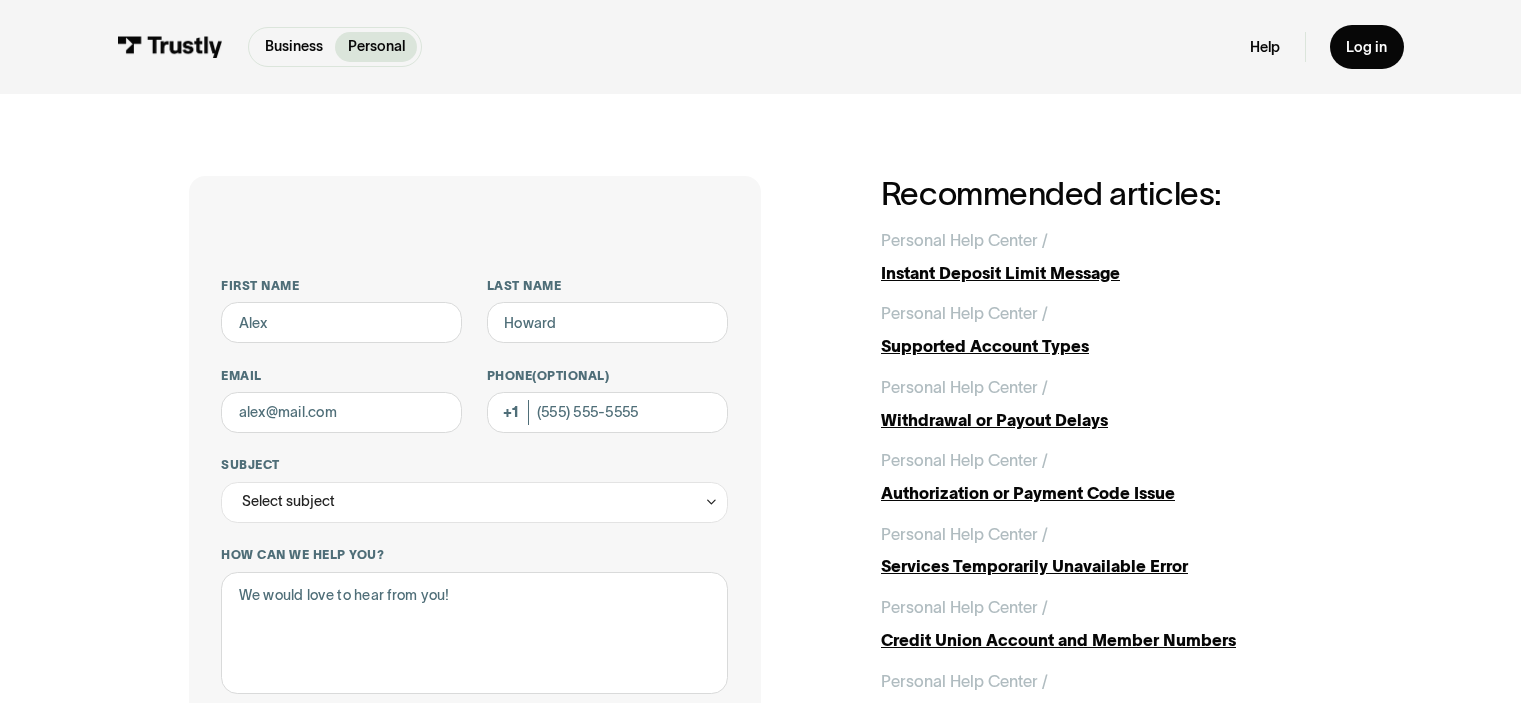 scroll, scrollTop: 0, scrollLeft: 0, axis: both 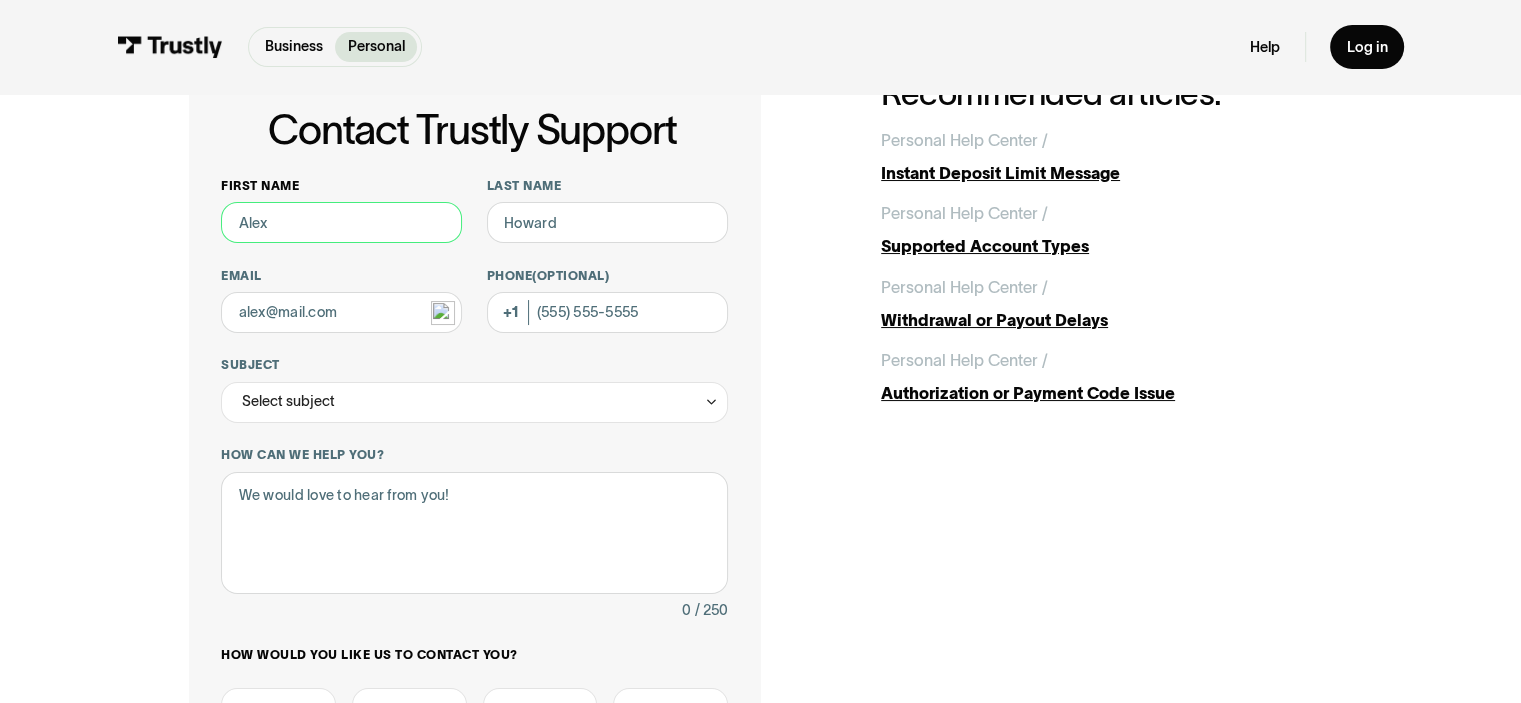 click on "First name" at bounding box center [341, 222] 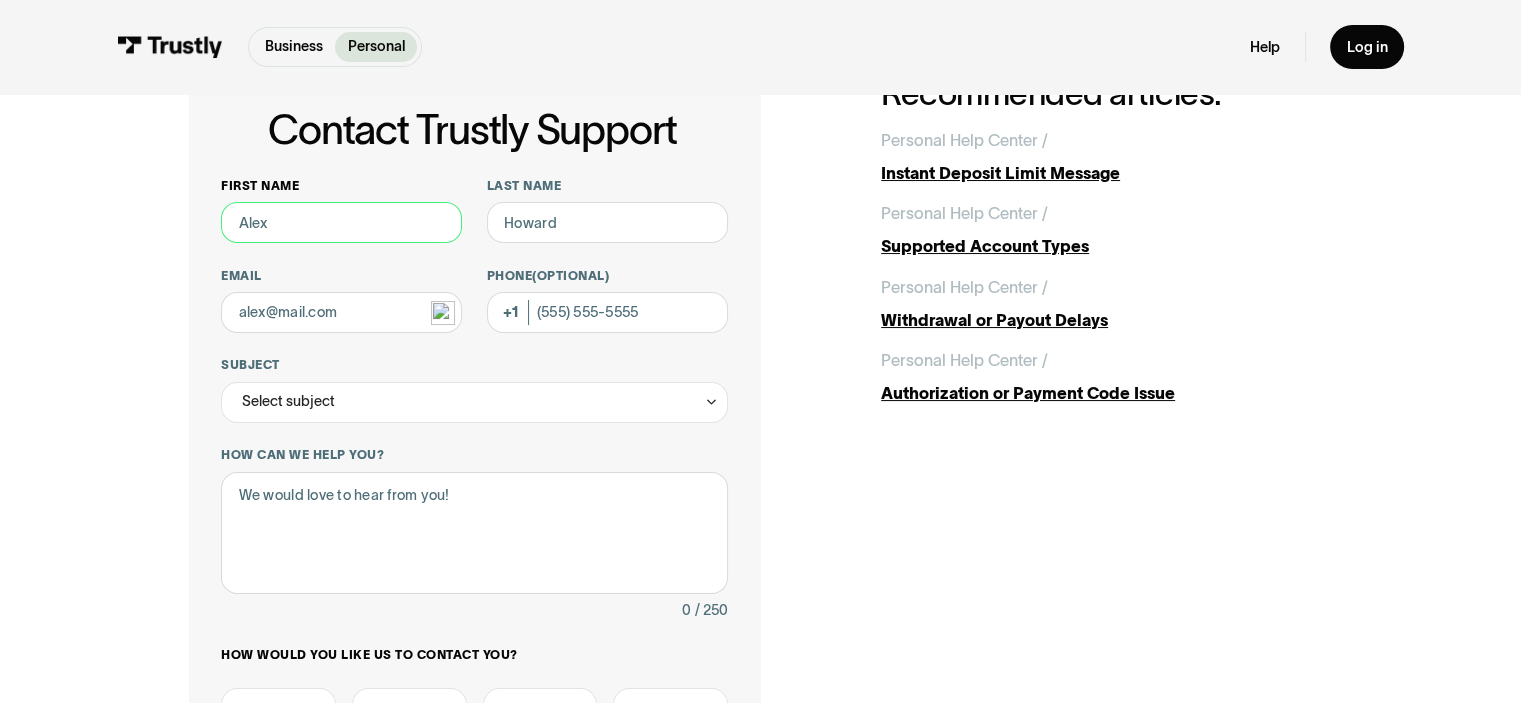 type on "Kristie" 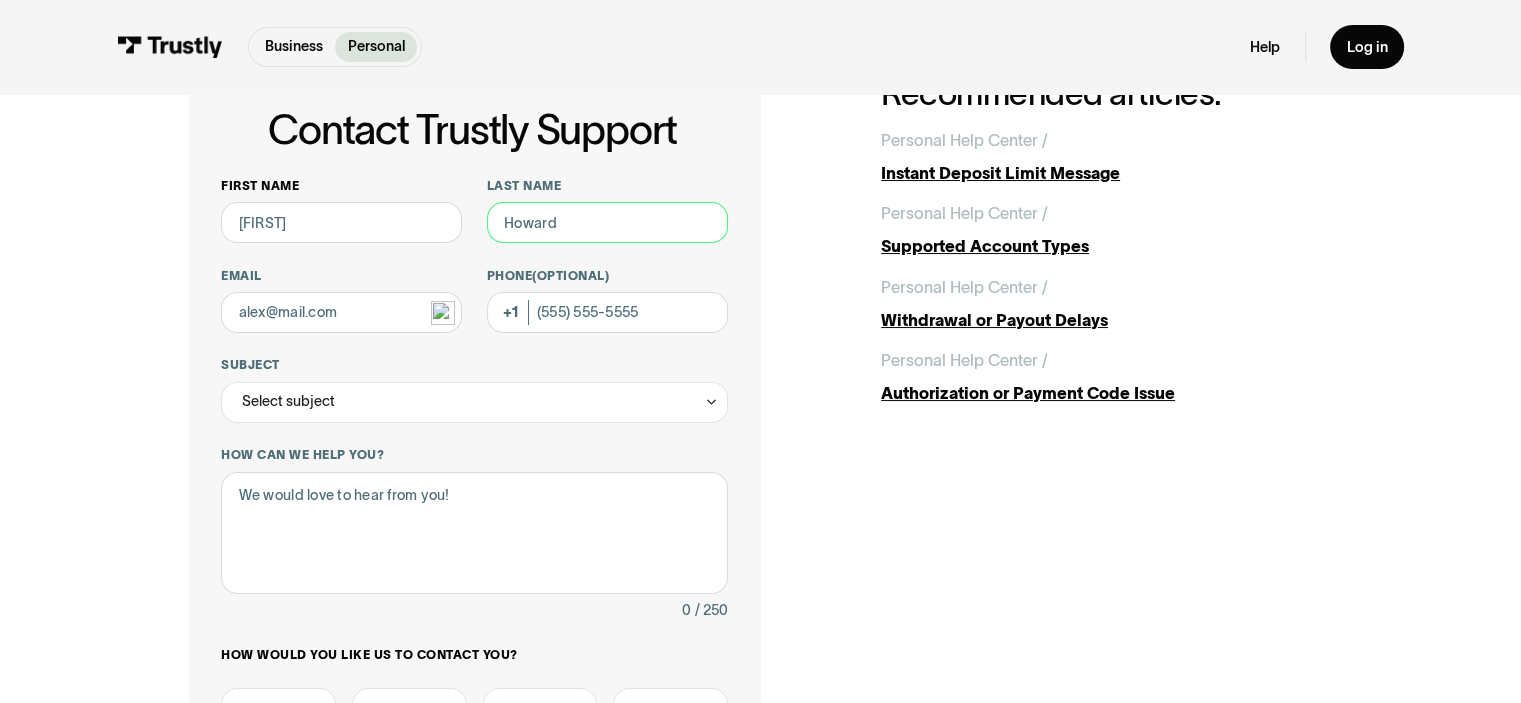 type on "Hallstrom" 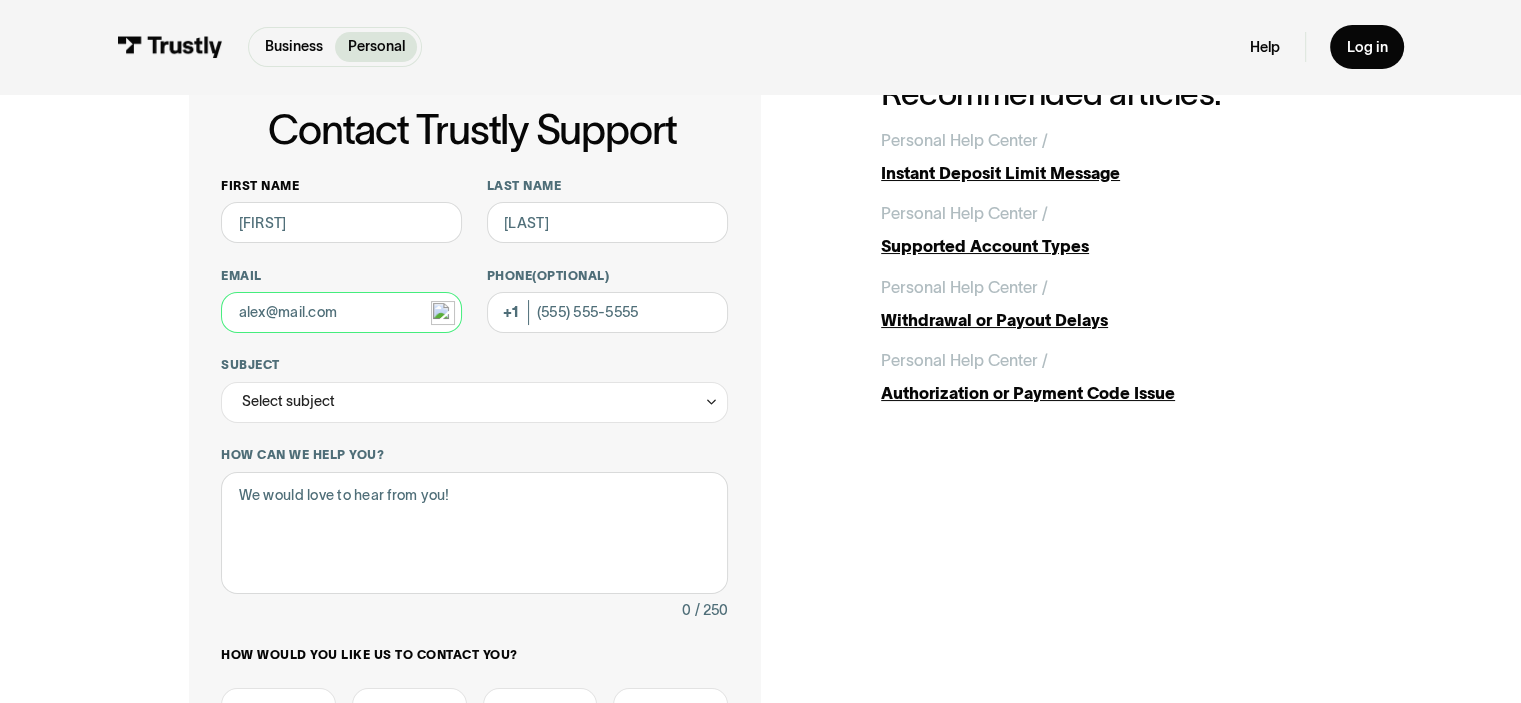 type on "rosepetal55007@yahoo.com" 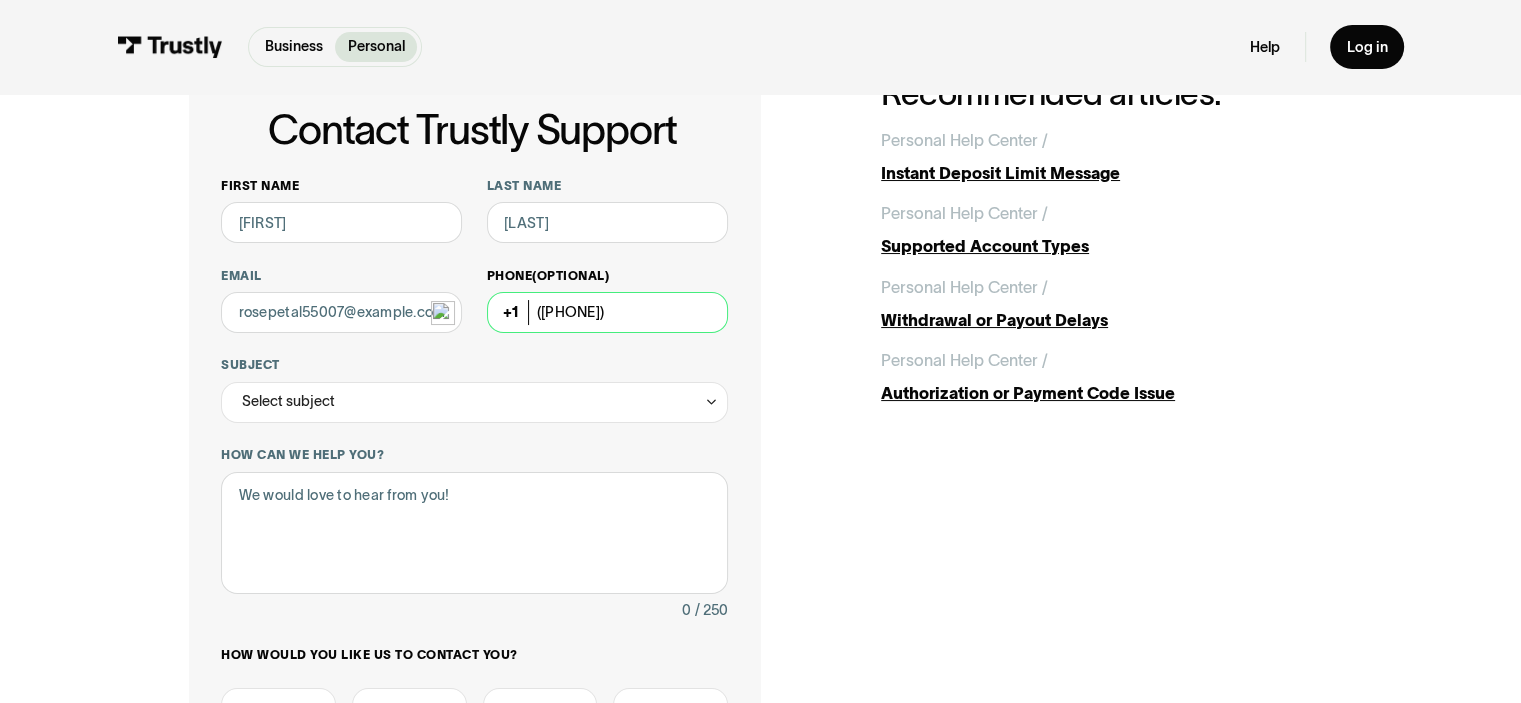 click on "(320) 279-1623" at bounding box center (607, 312) 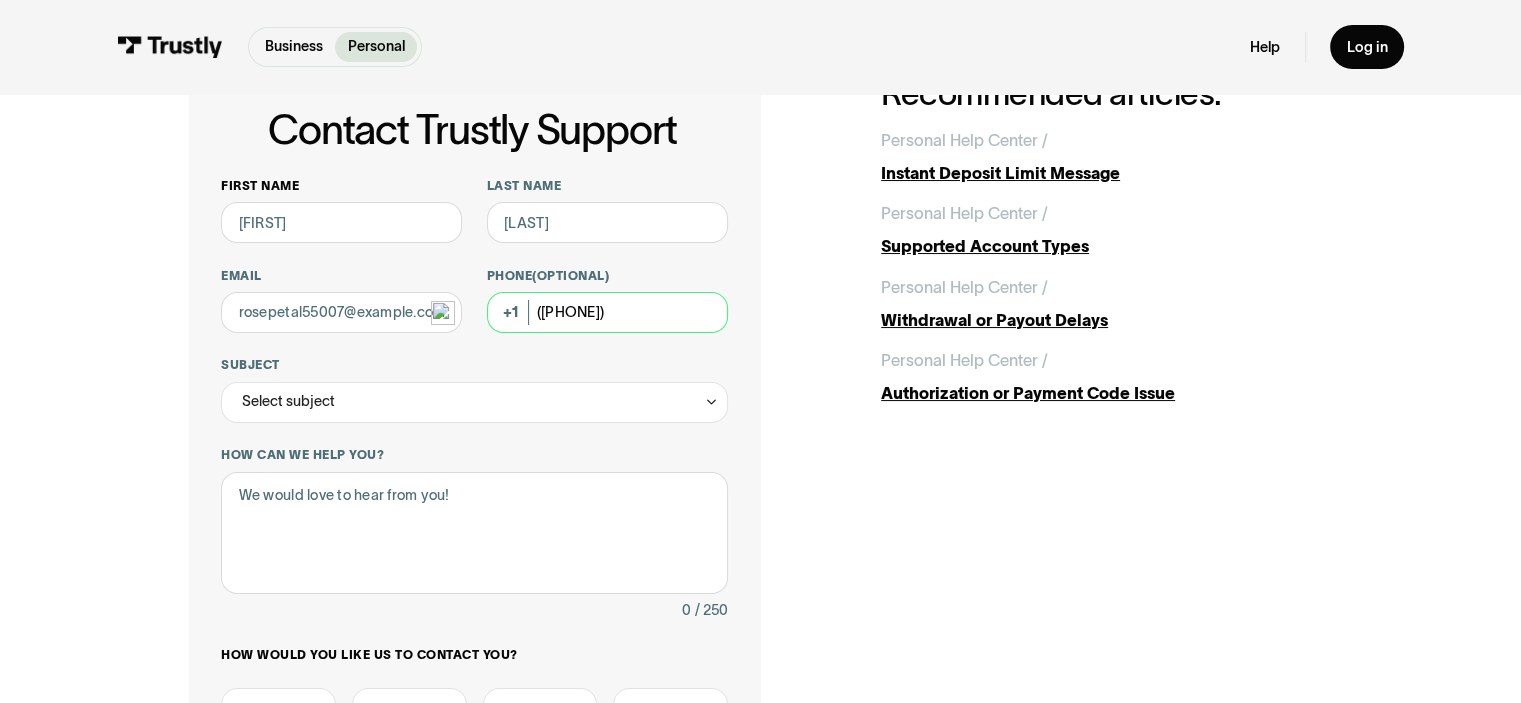 type on "(320) 438-8907" 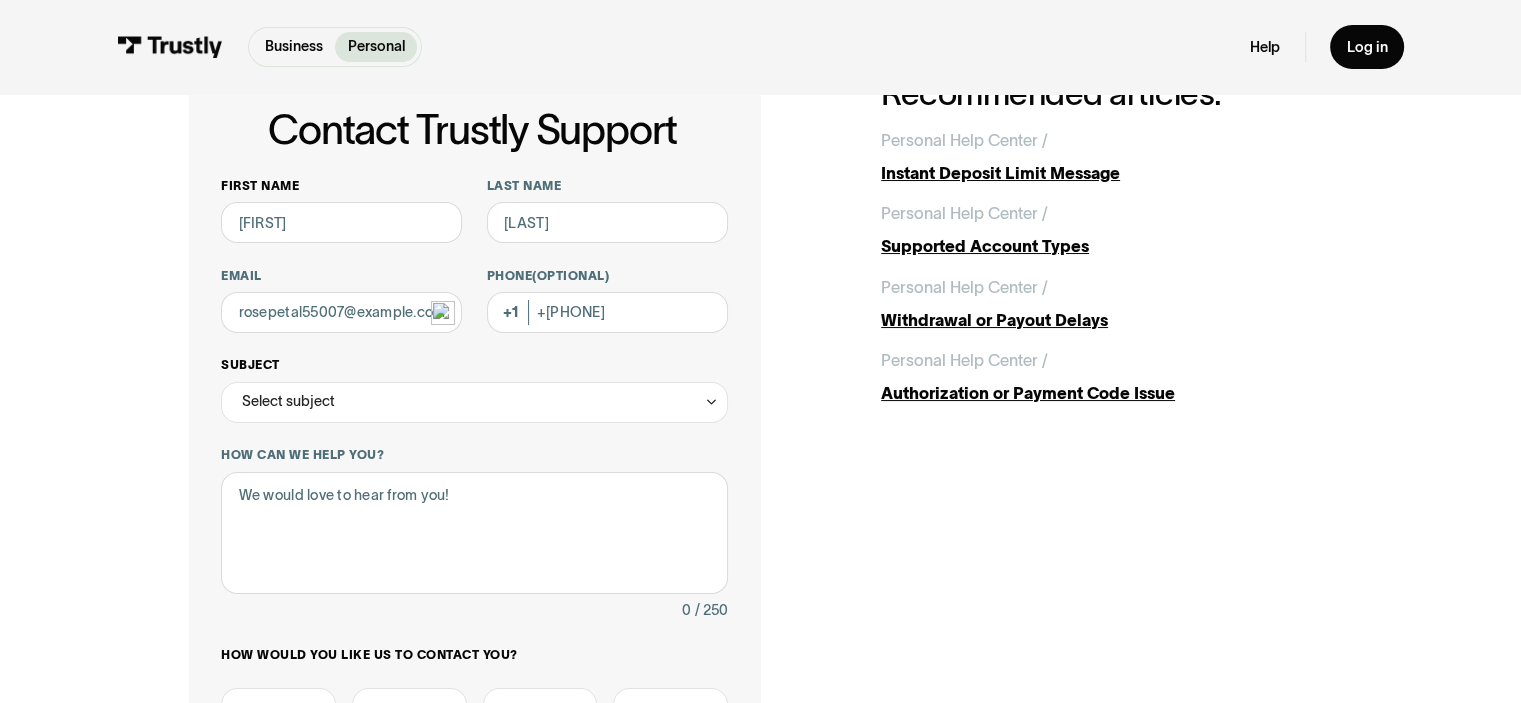 click on "Select subject" at bounding box center (474, 402) 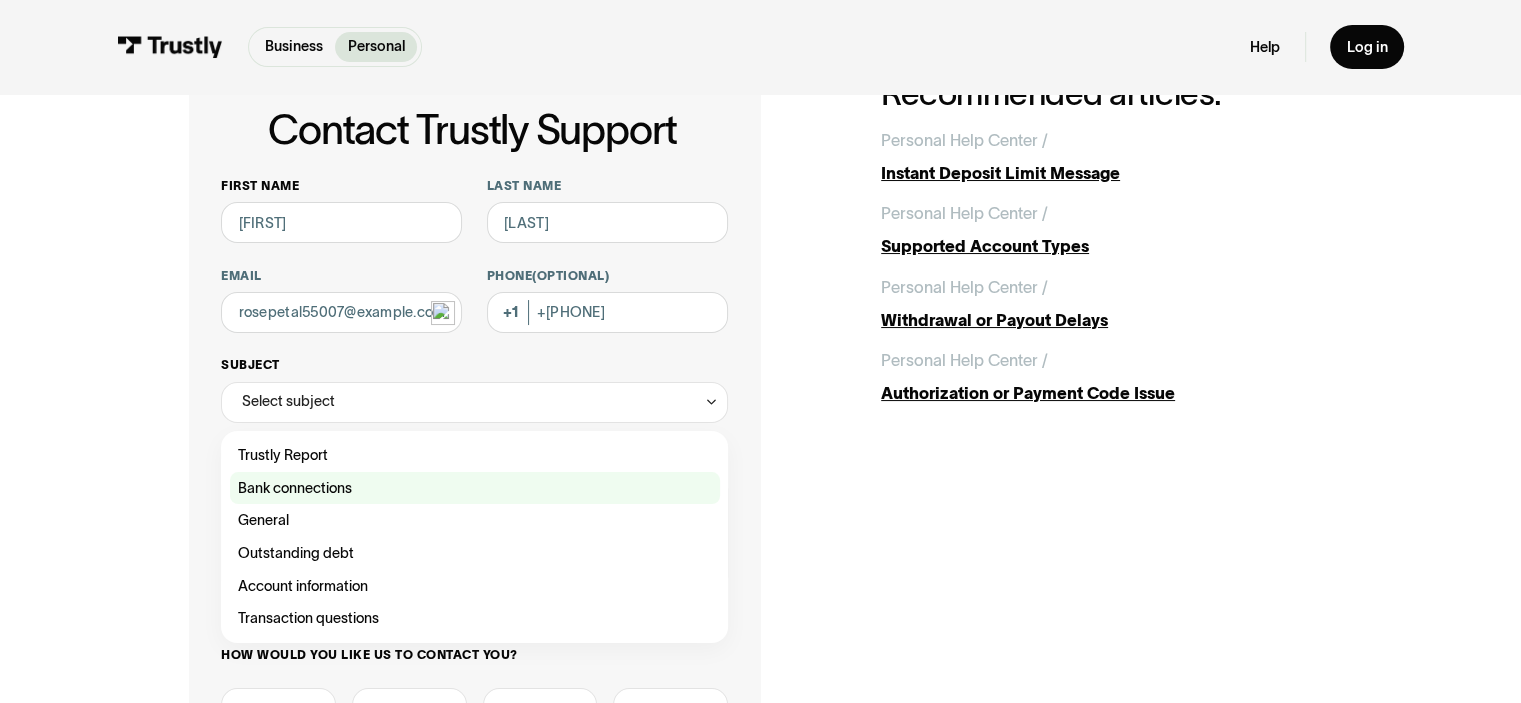 scroll, scrollTop: 200, scrollLeft: 0, axis: vertical 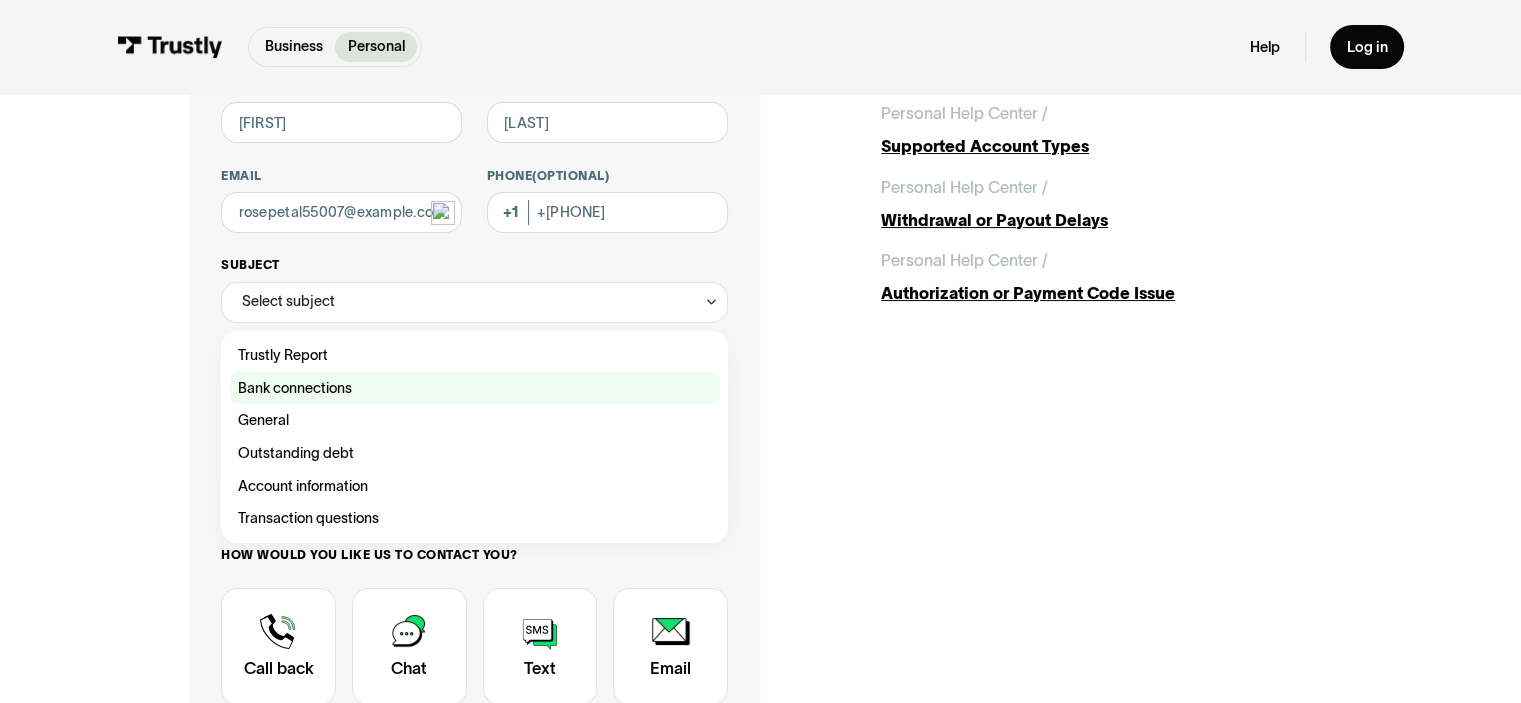click at bounding box center (475, 486) 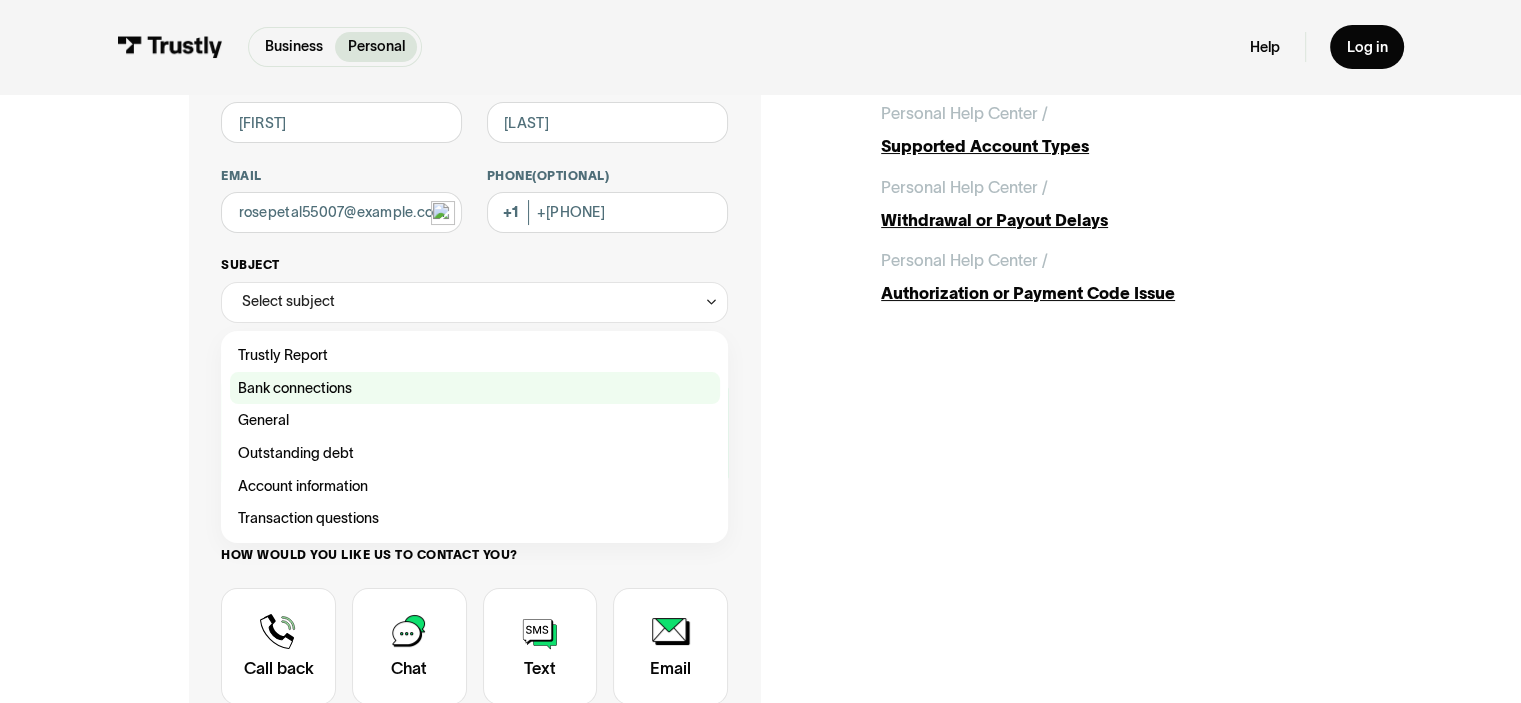 click on "How can we help you?" at bounding box center (474, 433) 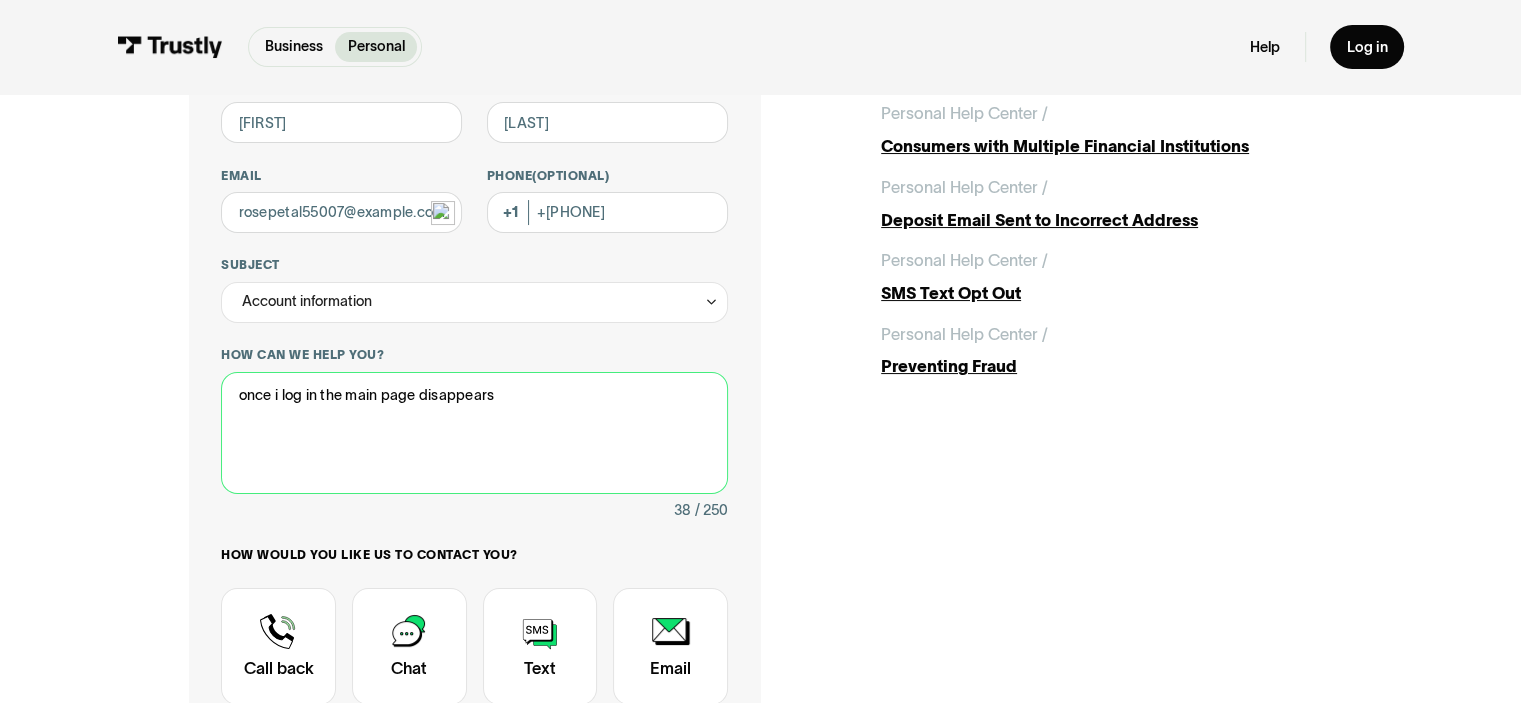 type on "once i log in the main page disappears" 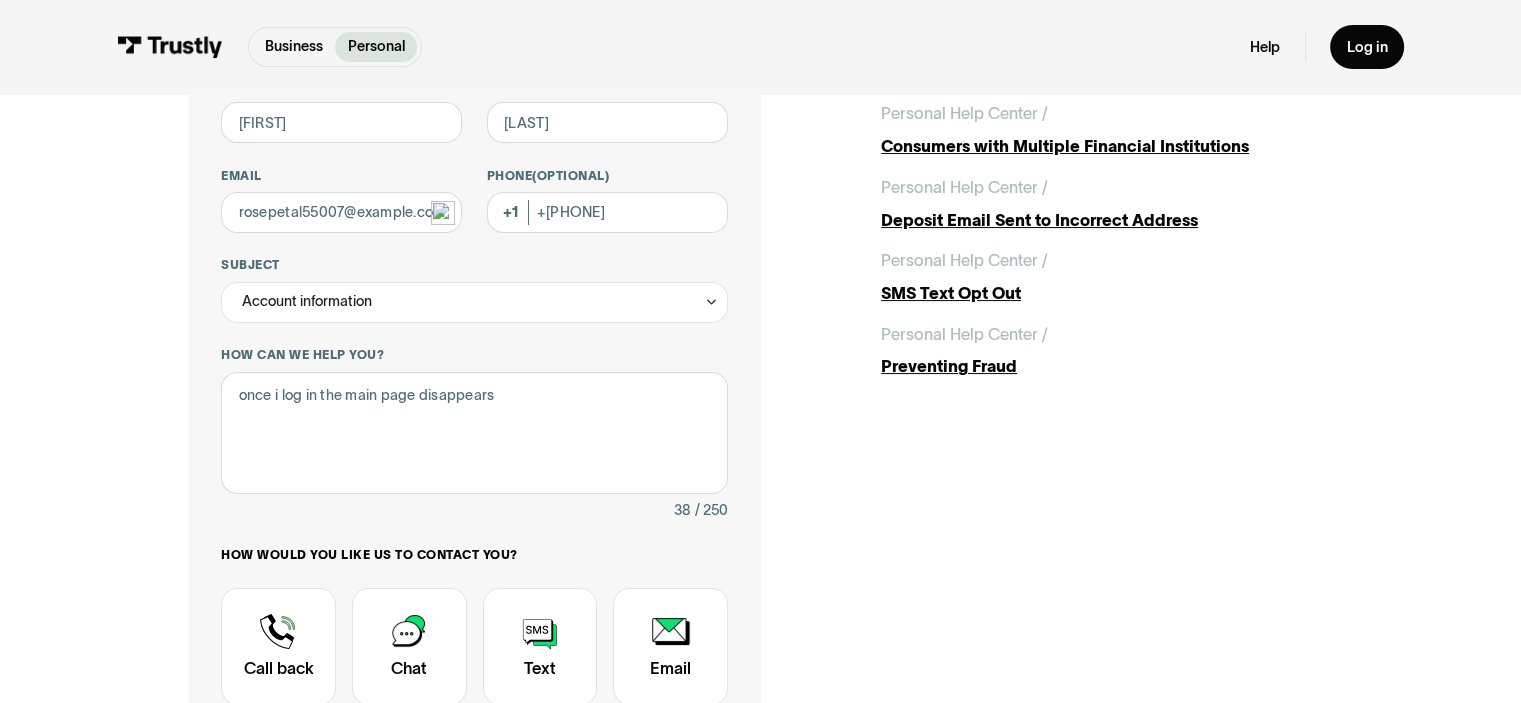 click on "**********" at bounding box center (760, 443) 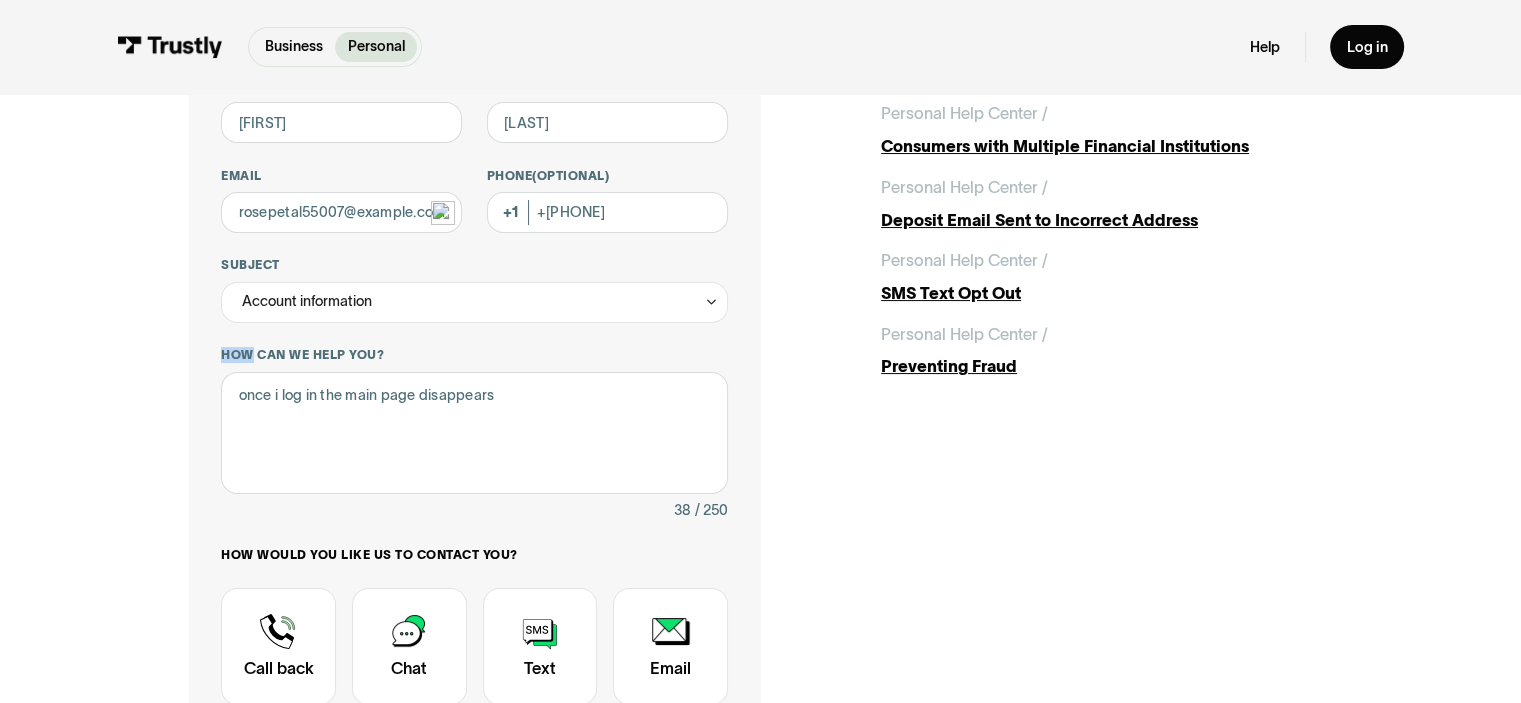 click on "**********" at bounding box center [760, 443] 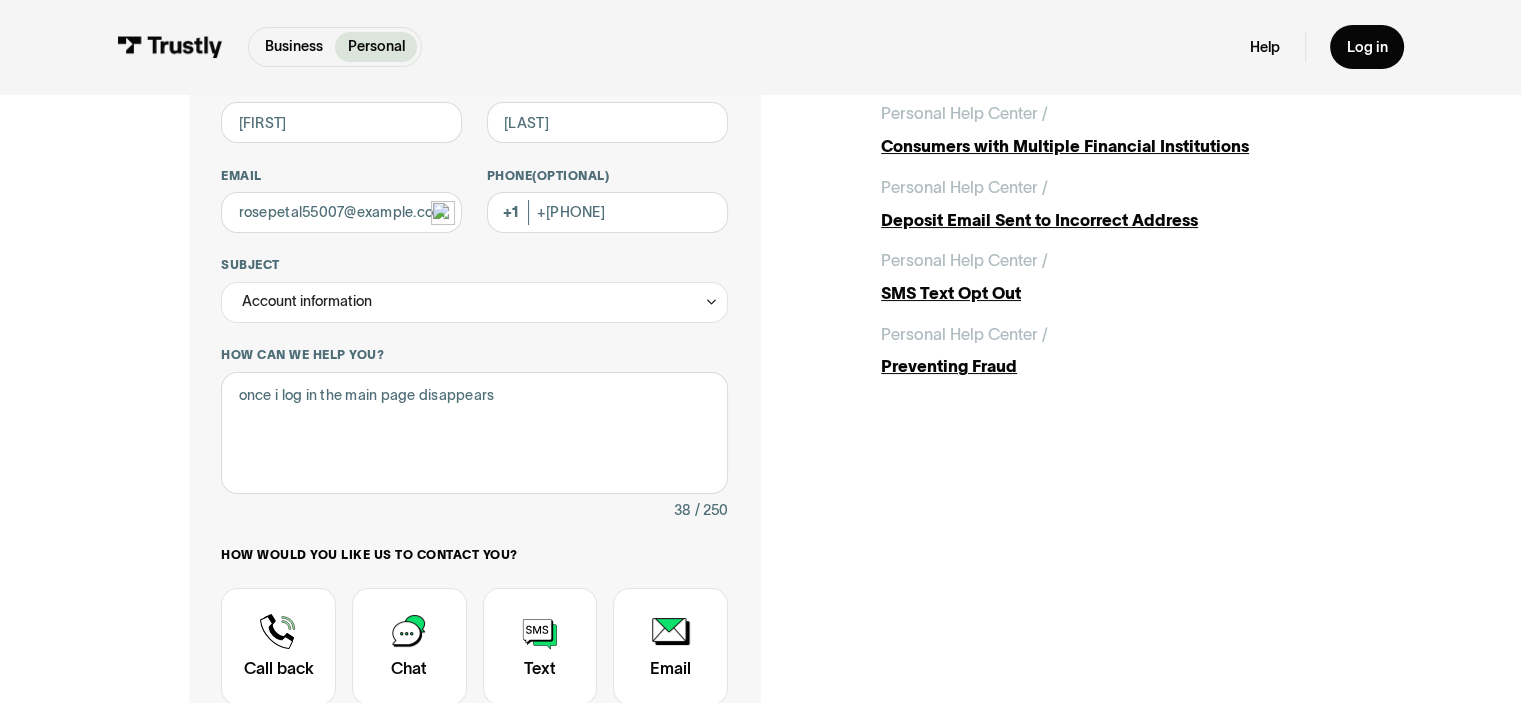 click on "**********" at bounding box center [760, 443] 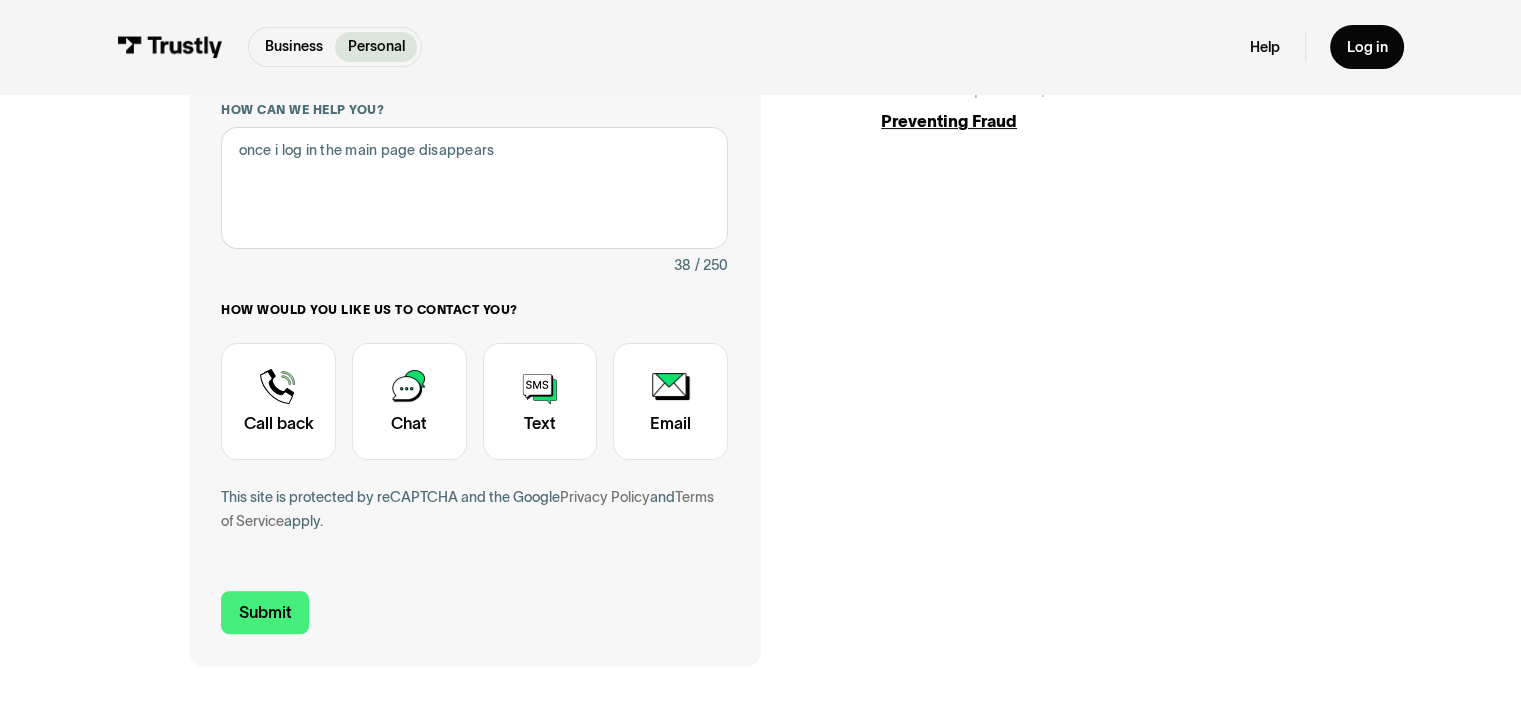 scroll, scrollTop: 500, scrollLeft: 0, axis: vertical 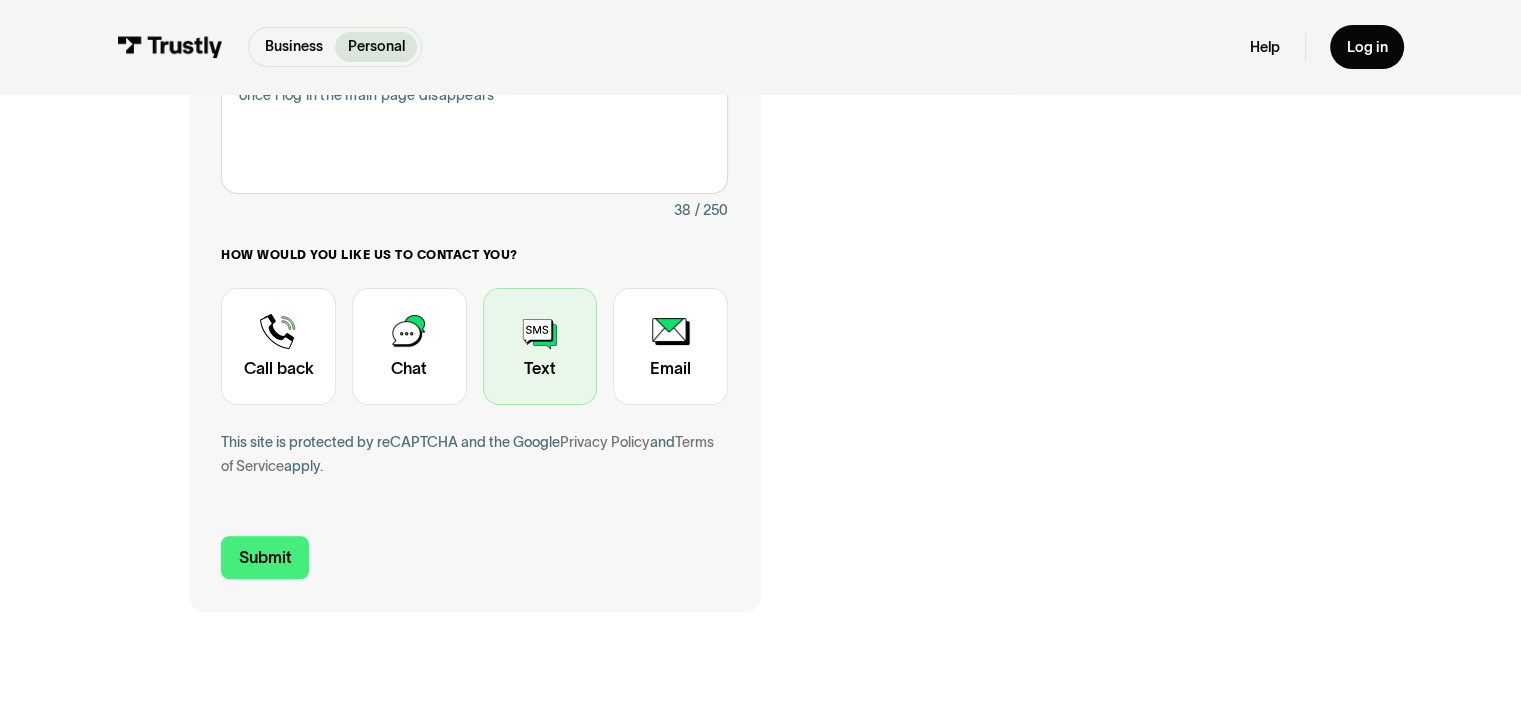 click at bounding box center (540, 347) 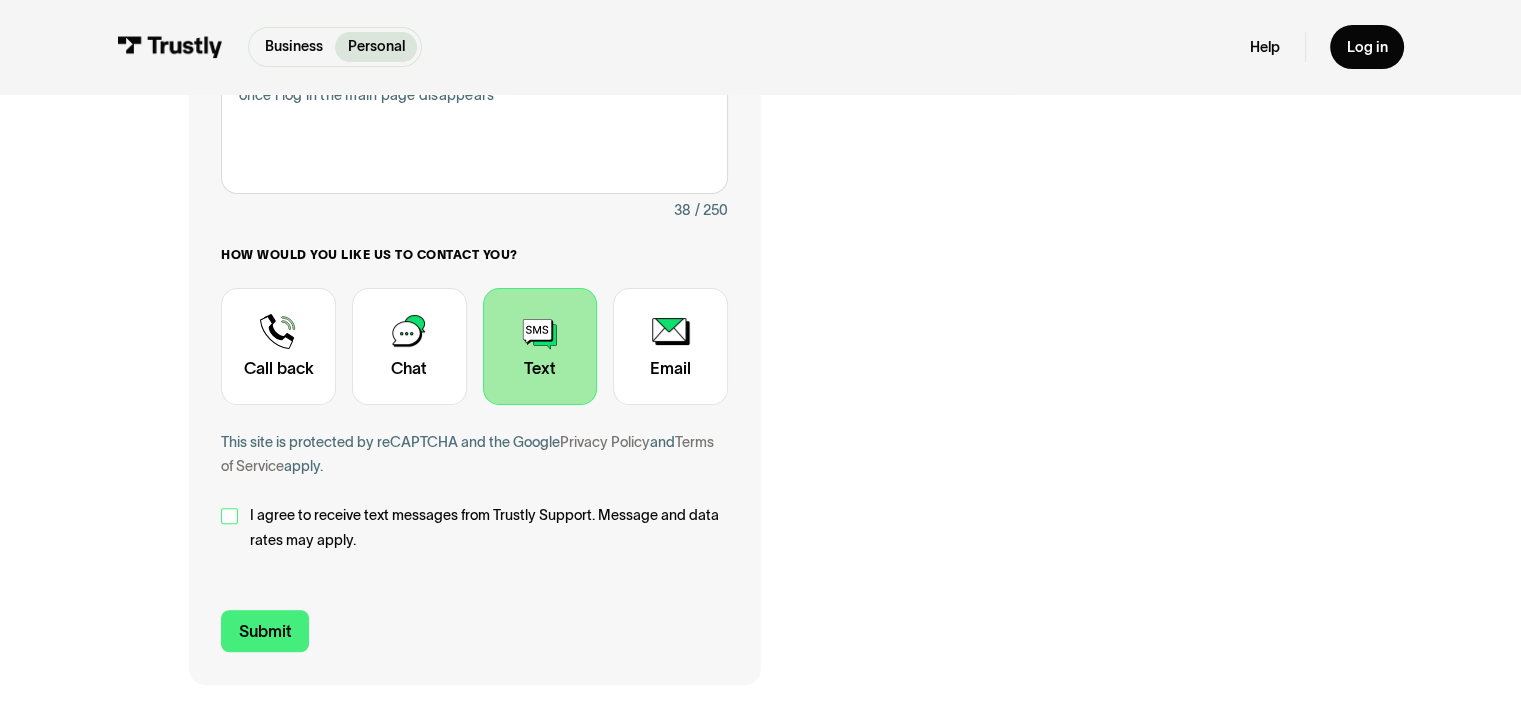 click at bounding box center [229, 516] 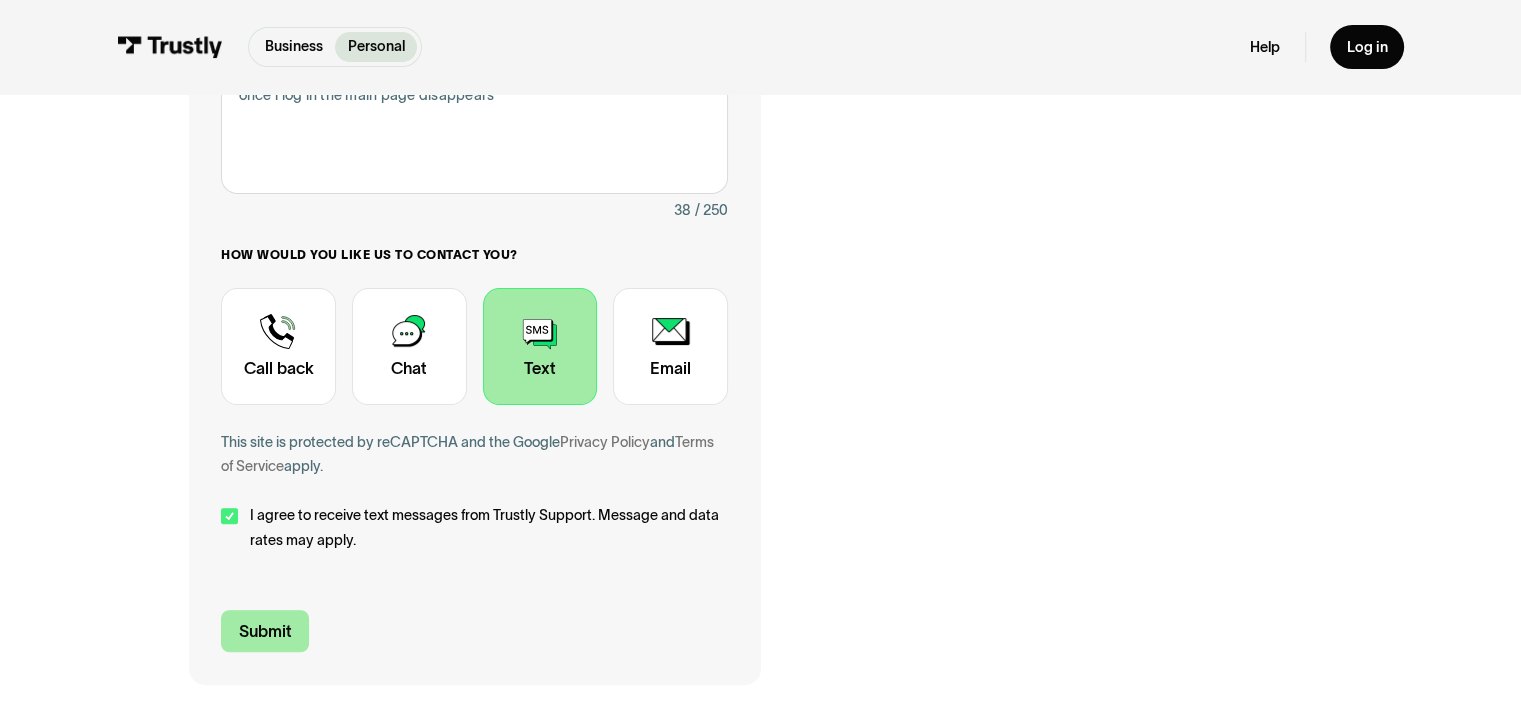 click on "Submit" at bounding box center (265, 631) 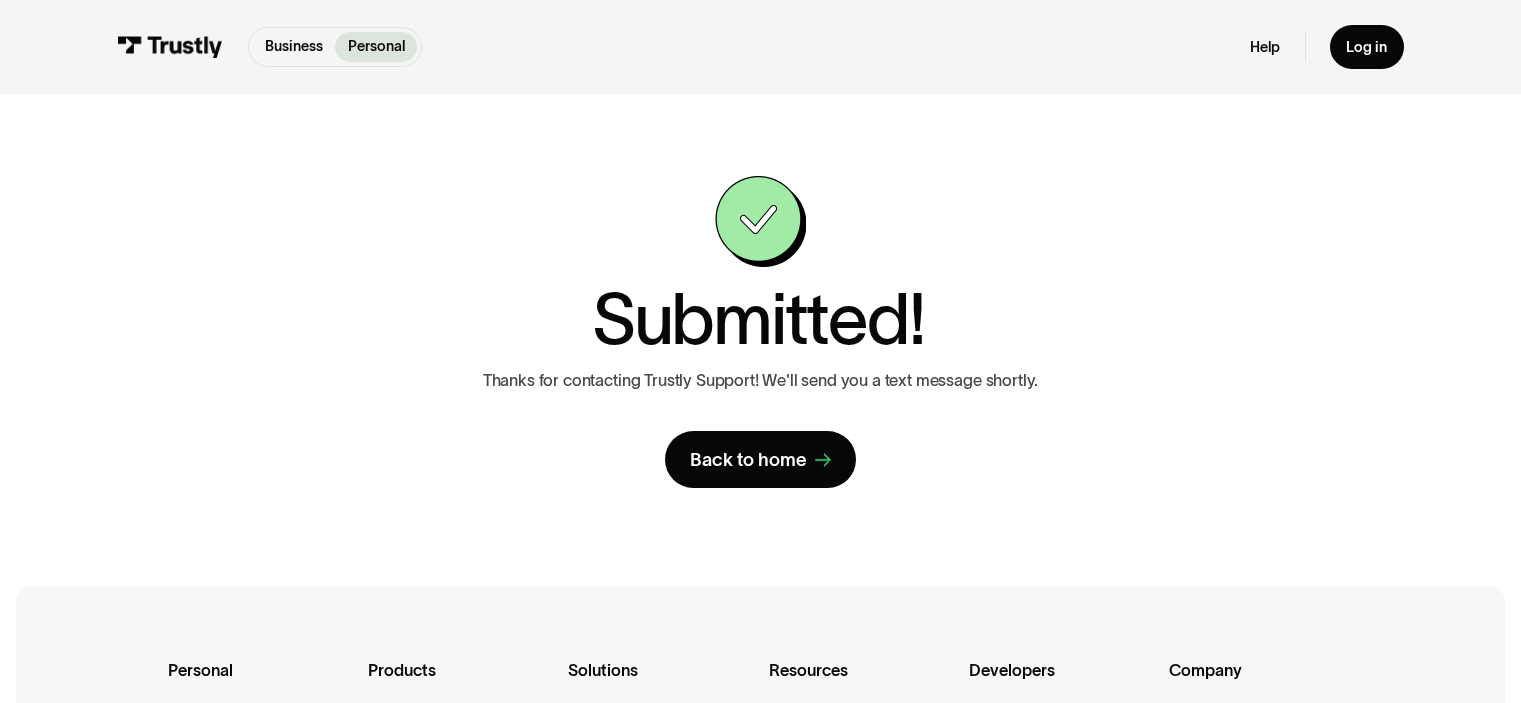 scroll, scrollTop: 0, scrollLeft: 0, axis: both 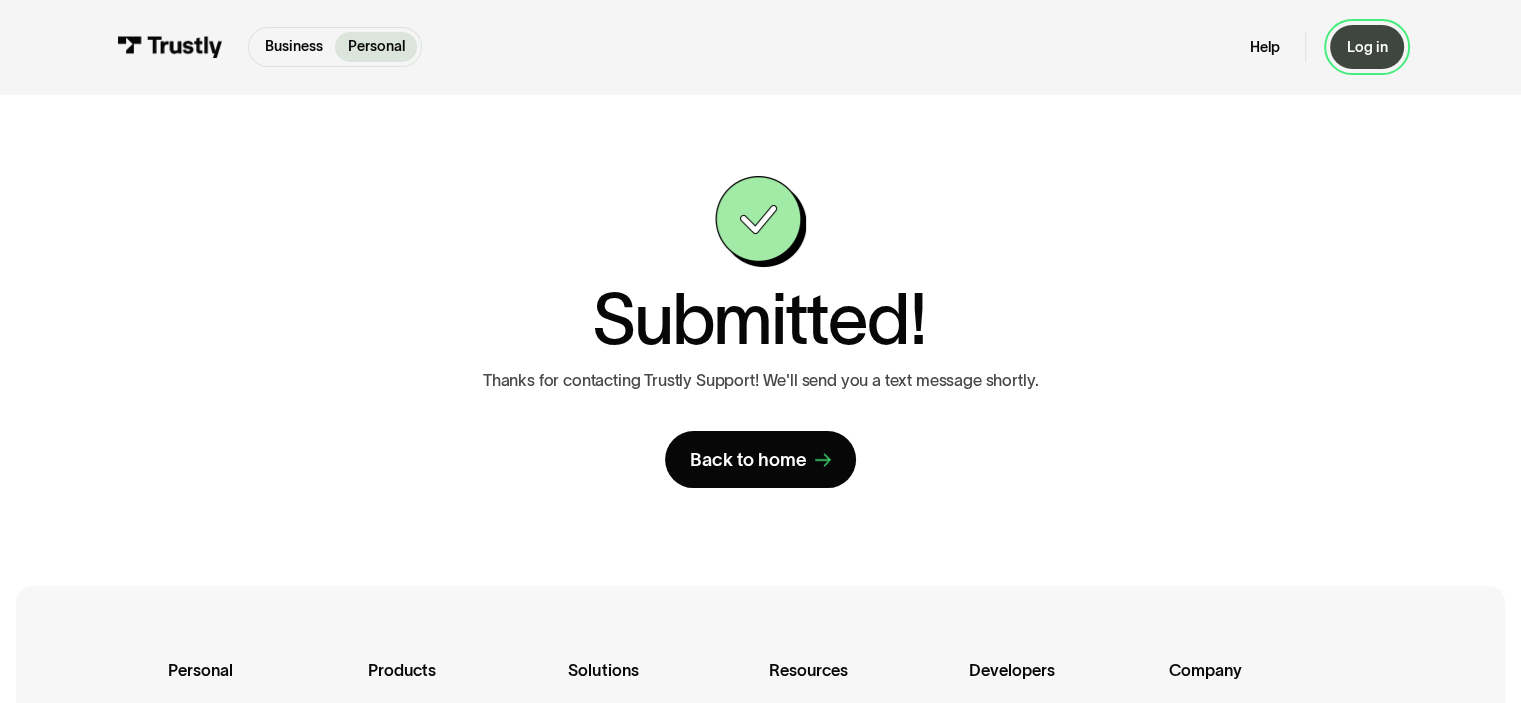 click on "Log in" at bounding box center [1366, 47] 